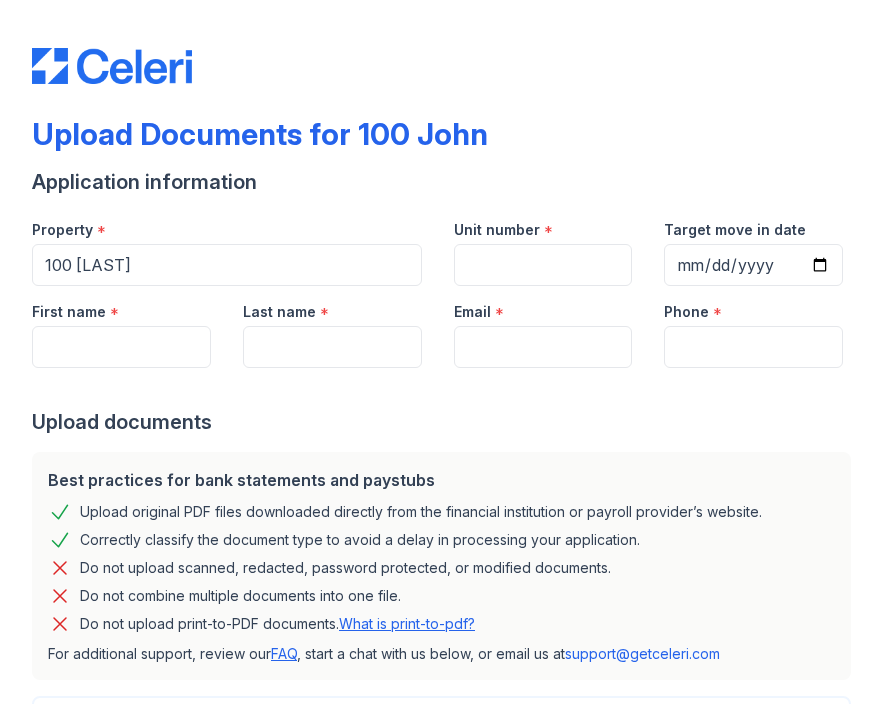 scroll, scrollTop: 0, scrollLeft: 0, axis: both 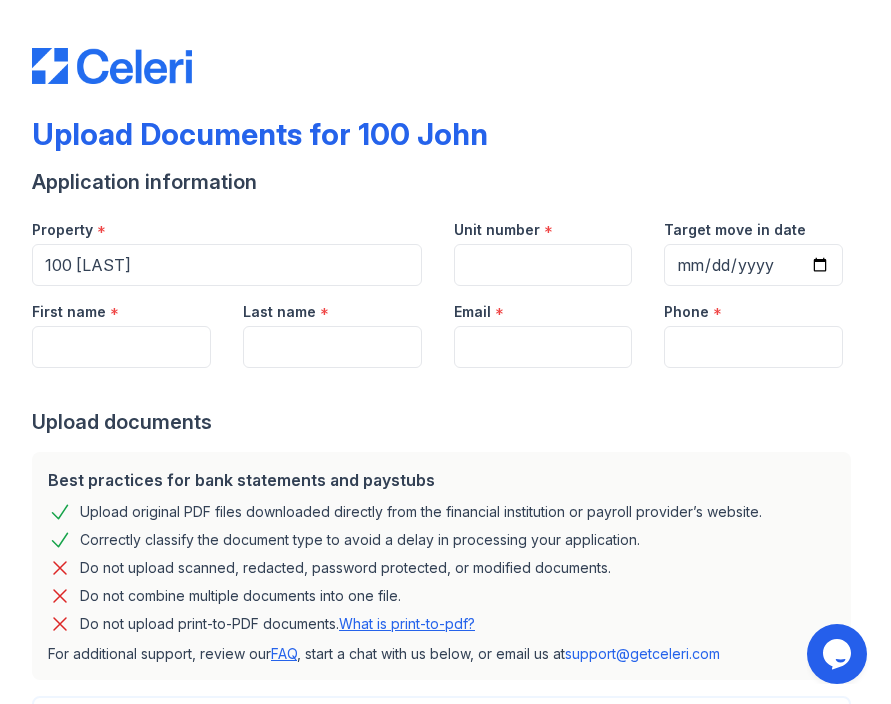 click on "First name
*" at bounding box center (121, 306) 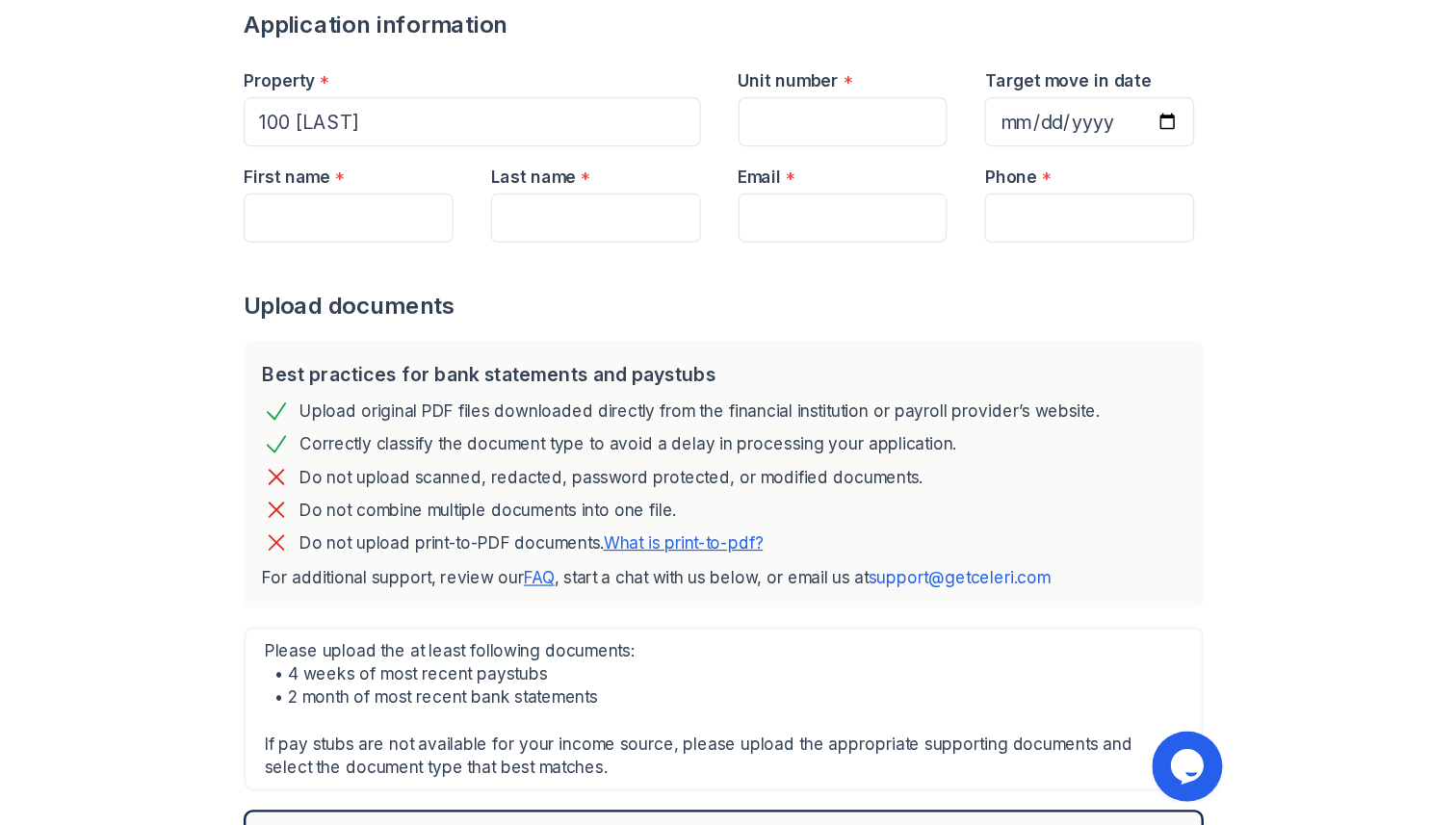 scroll, scrollTop: 0, scrollLeft: 0, axis: both 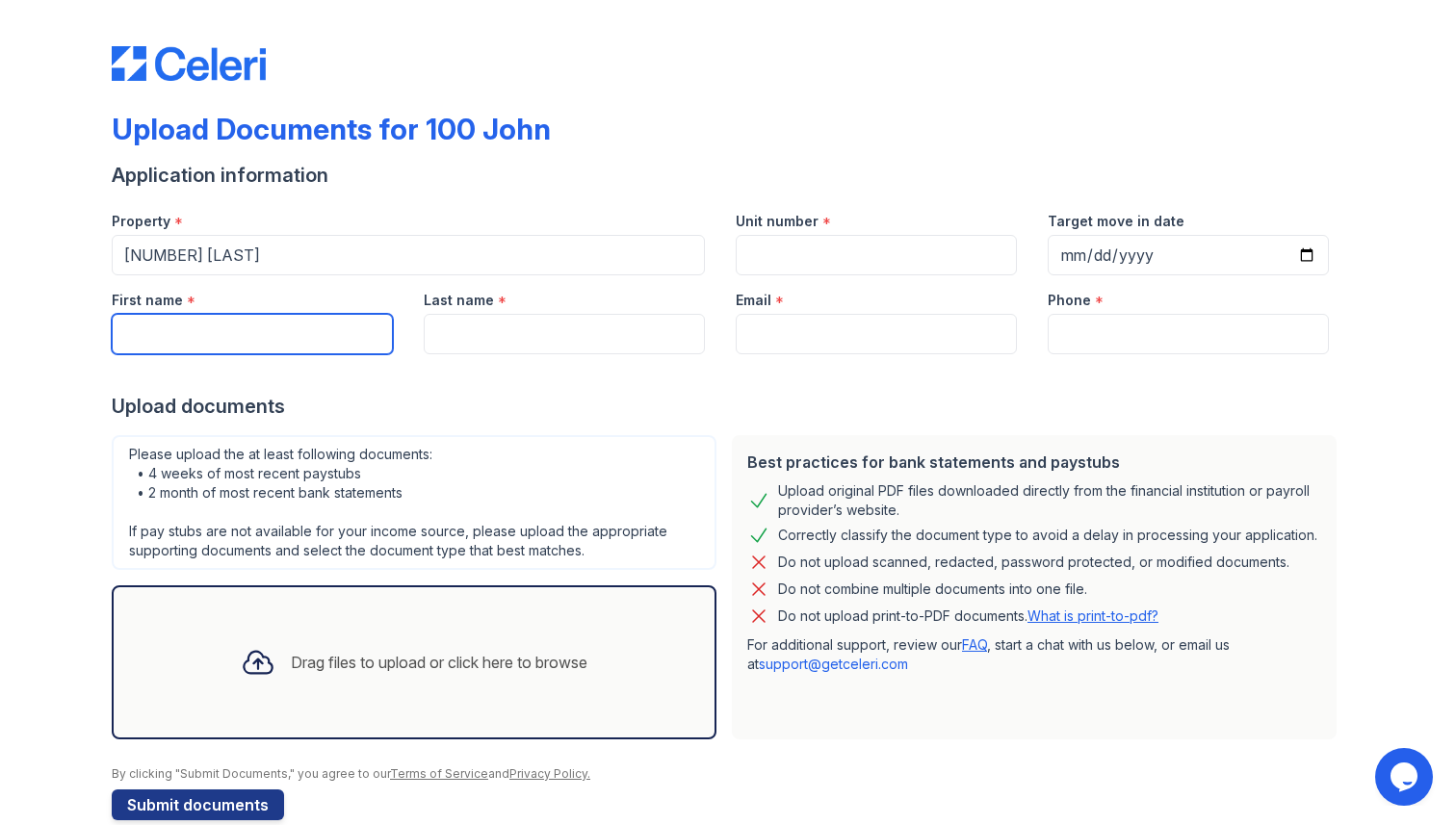 click on "First name" at bounding box center (252, 334) 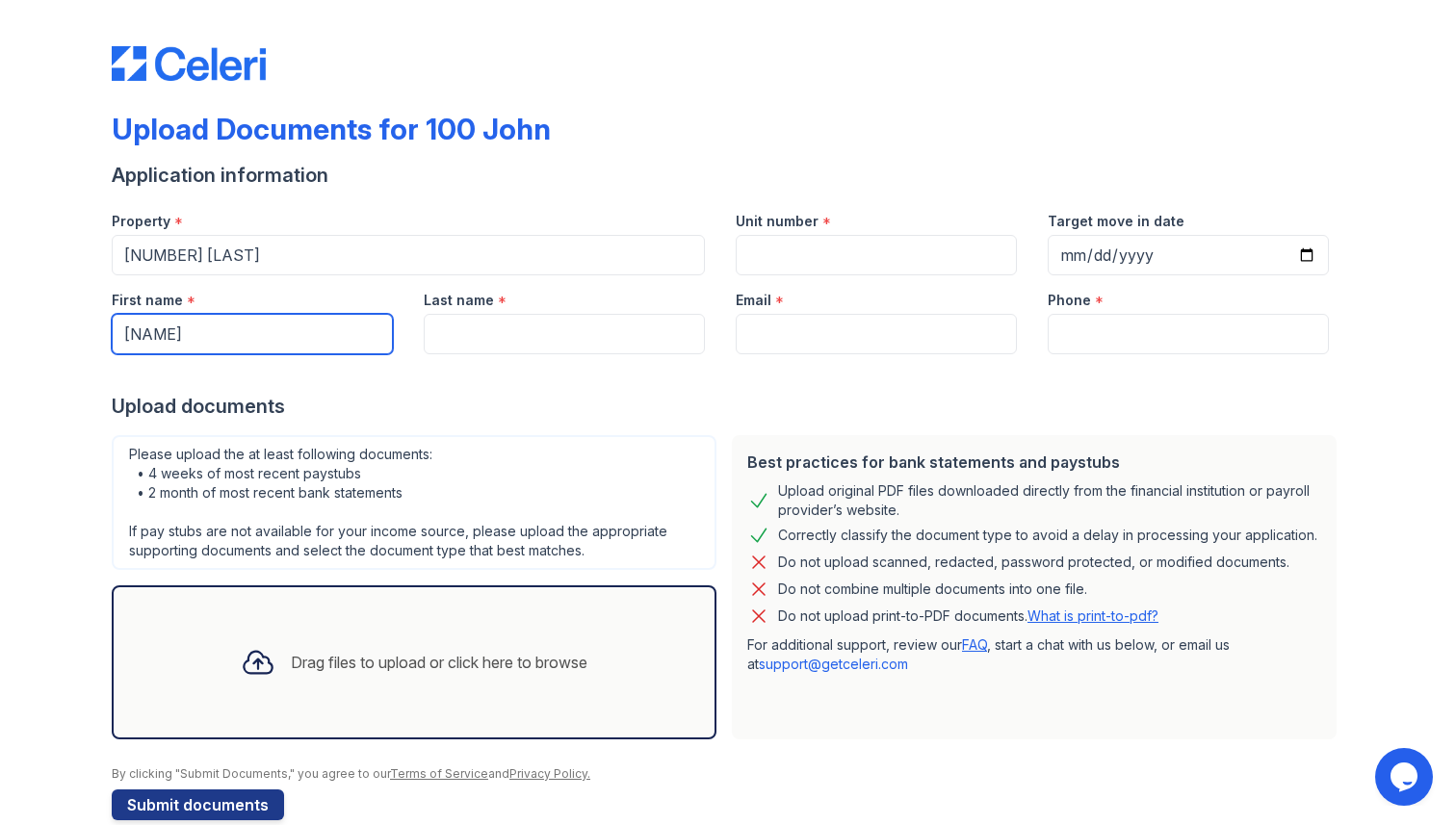 type on "[NAME]" 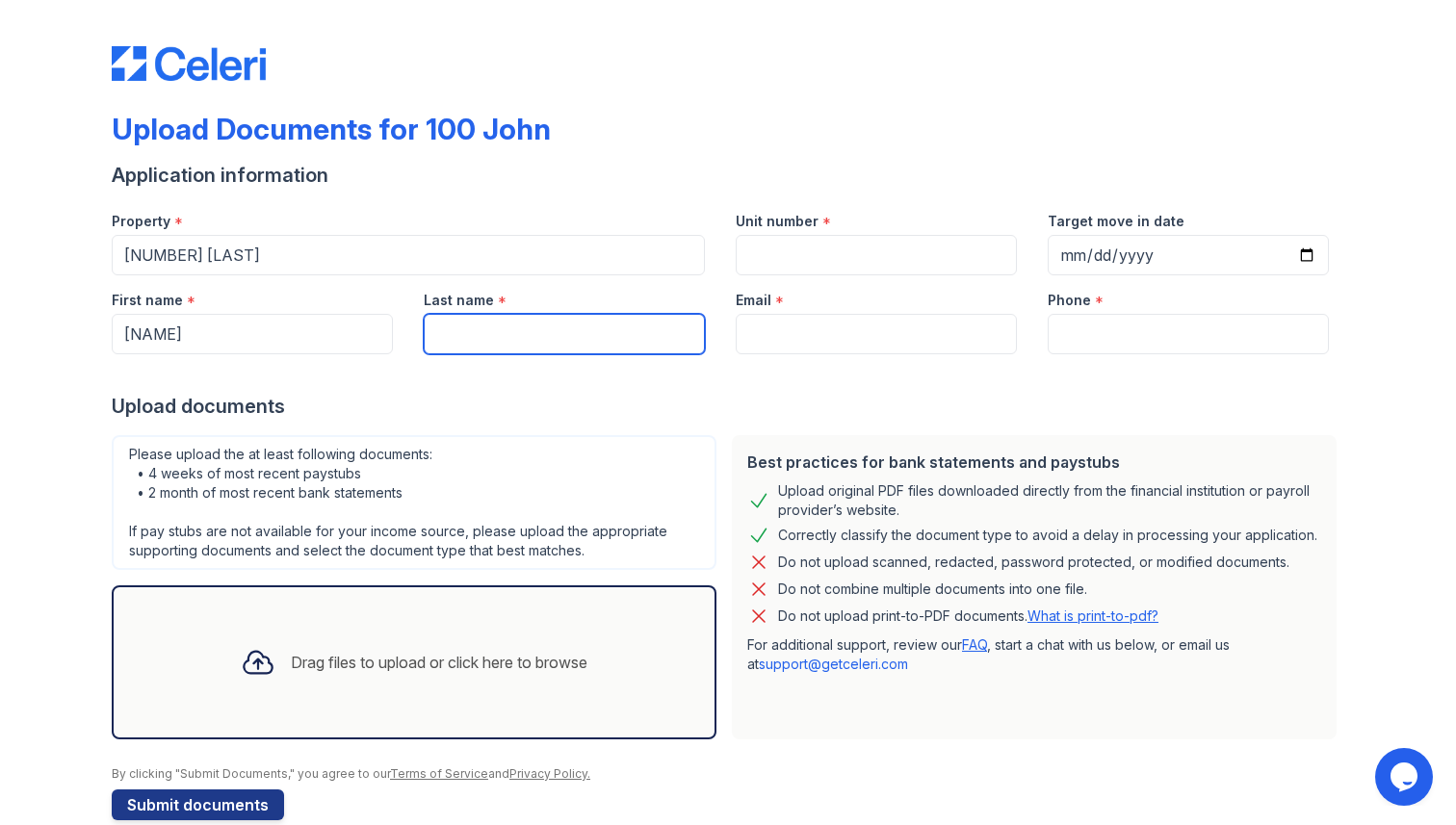 click on "Last name" at bounding box center [564, 334] 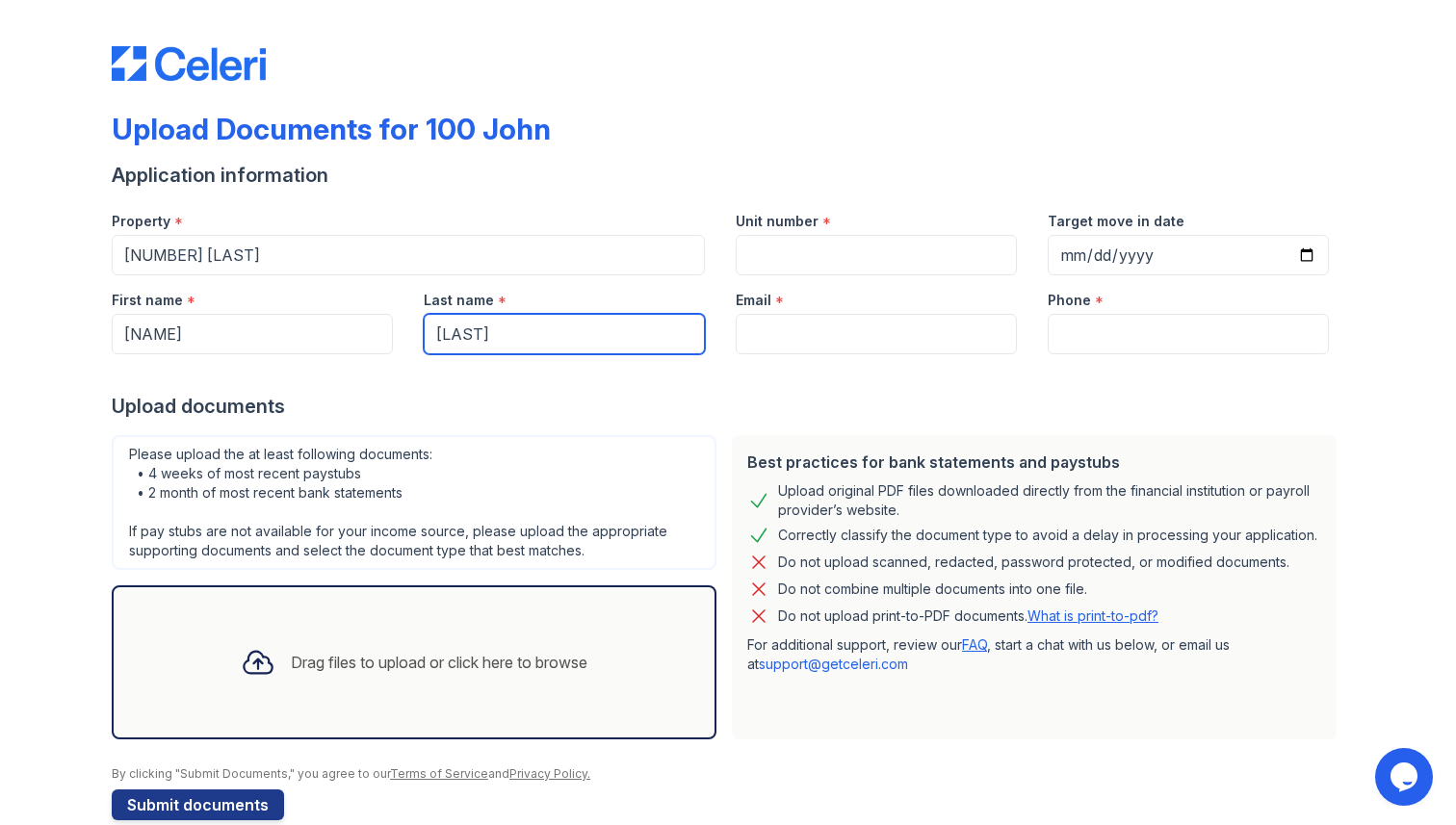 type on "[LAST]" 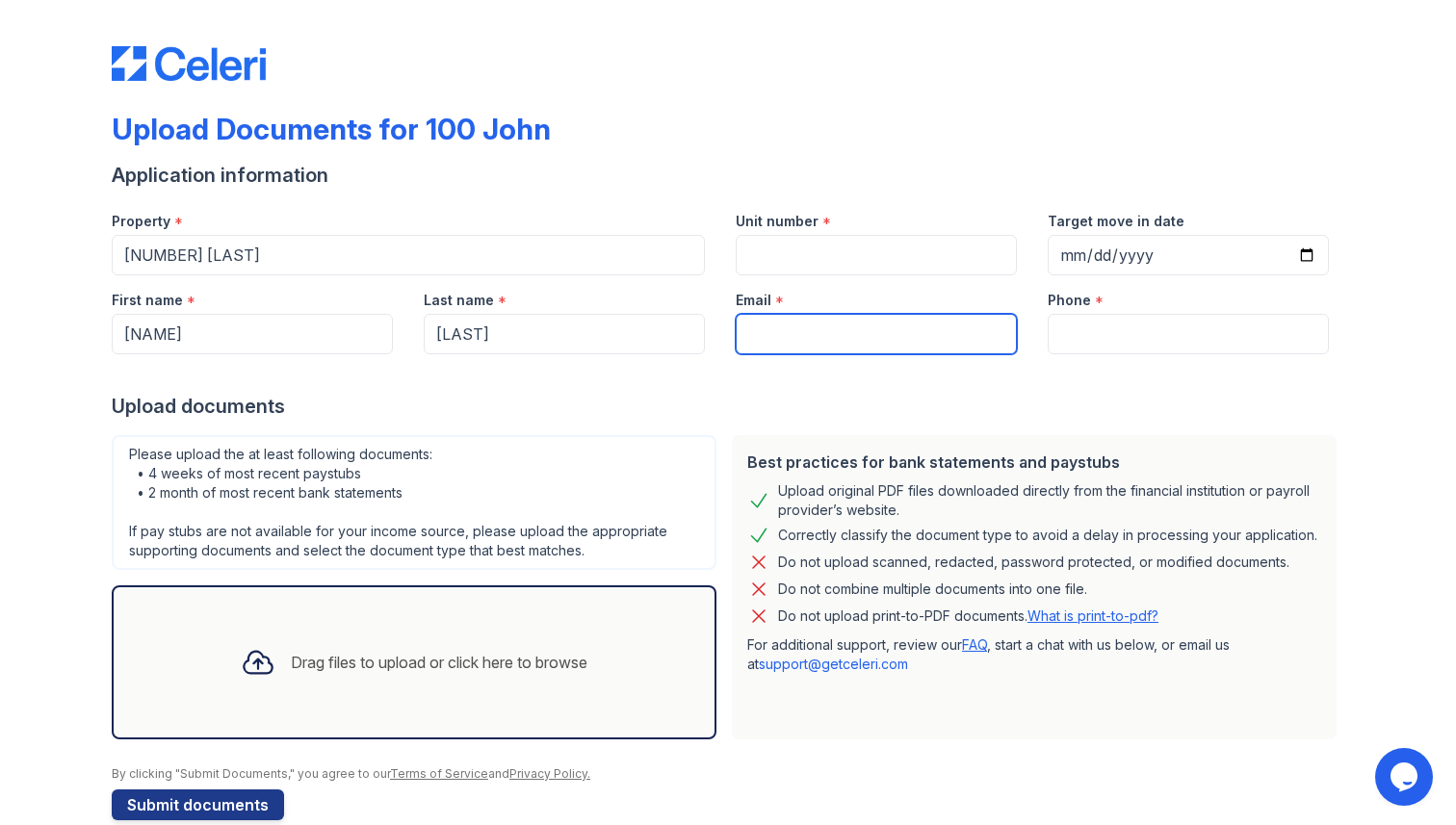 click on "Email" at bounding box center [876, 334] 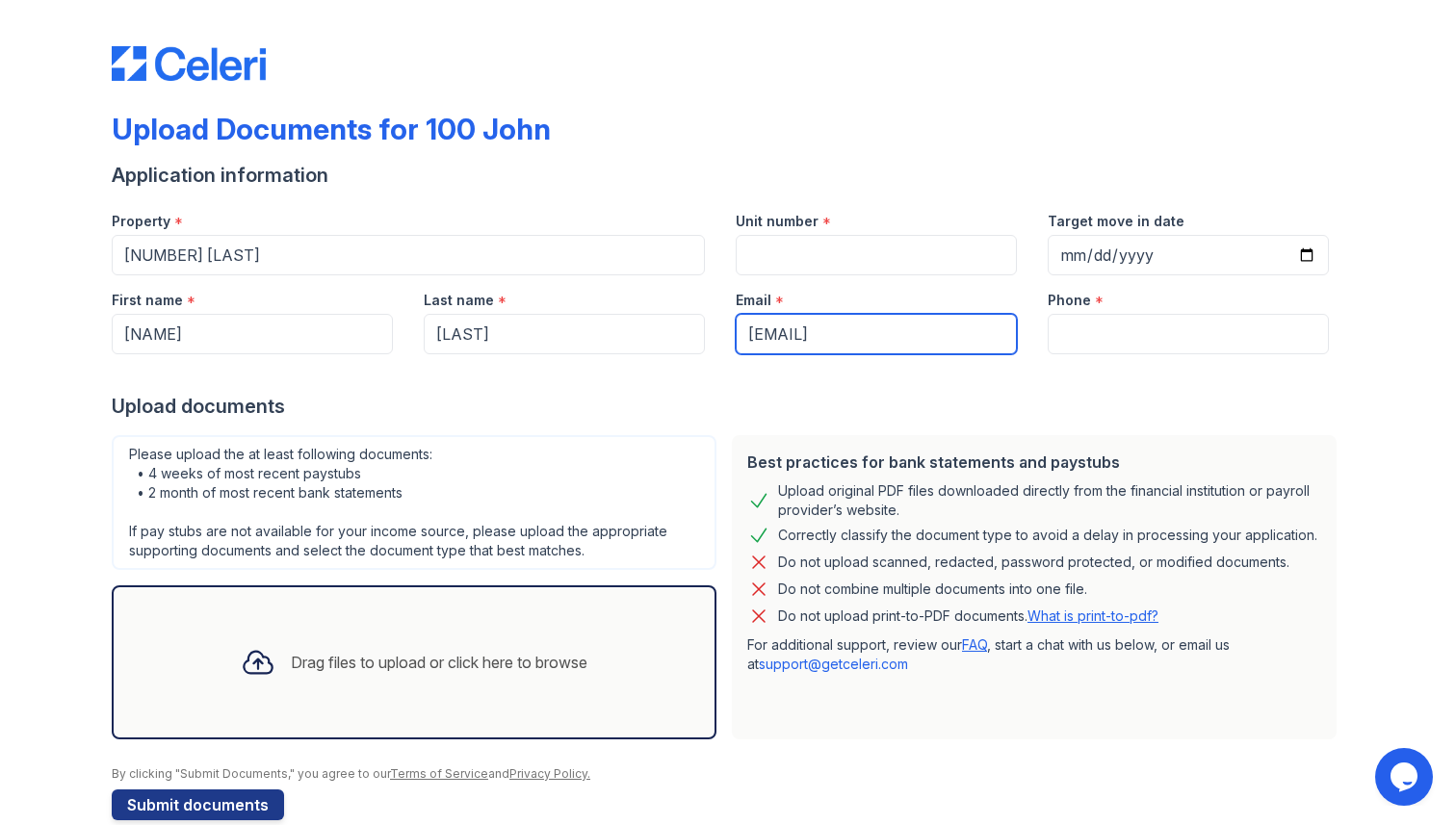 type on "[EMAIL]" 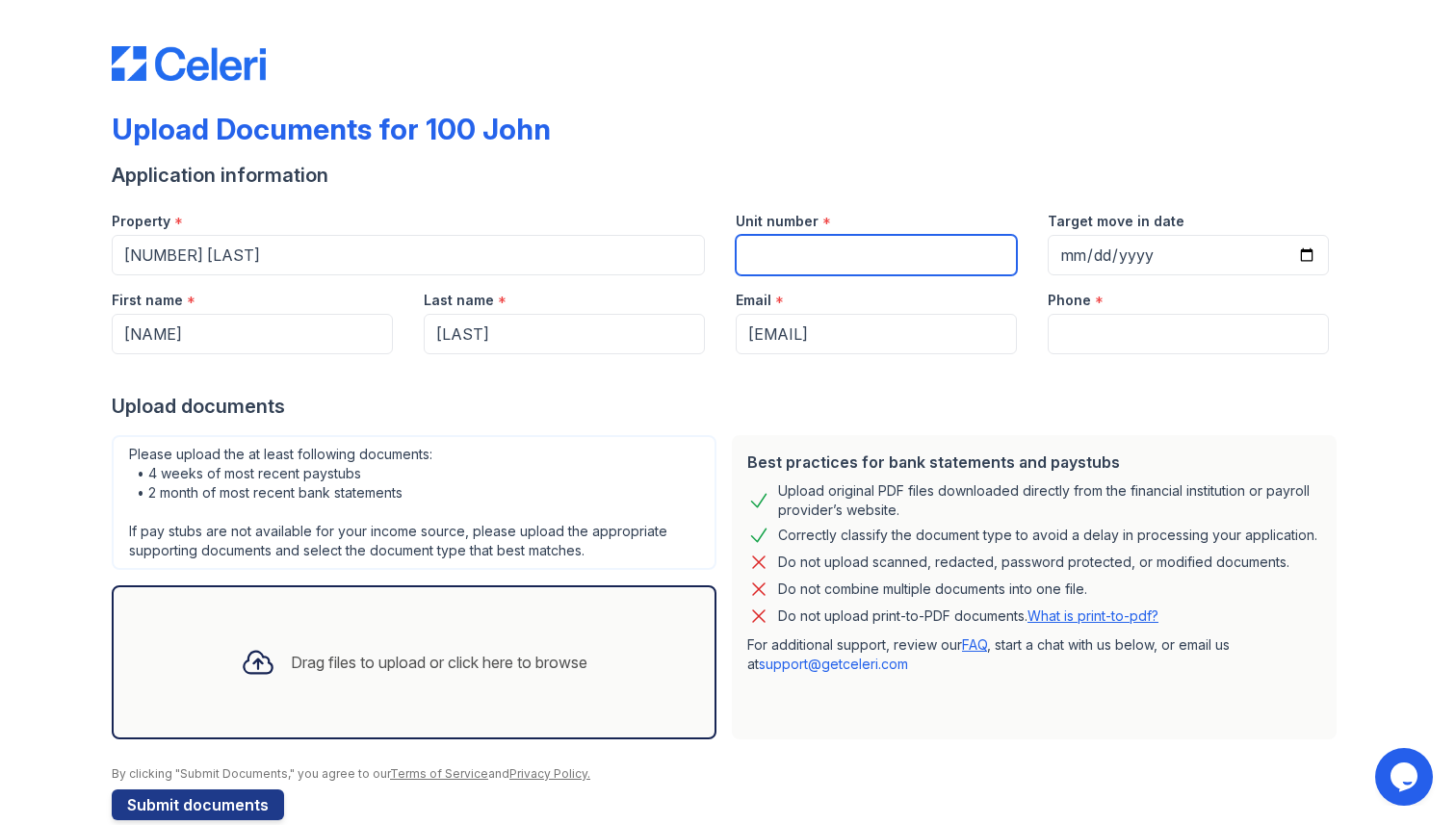 click on "Unit number" at bounding box center [876, 255] 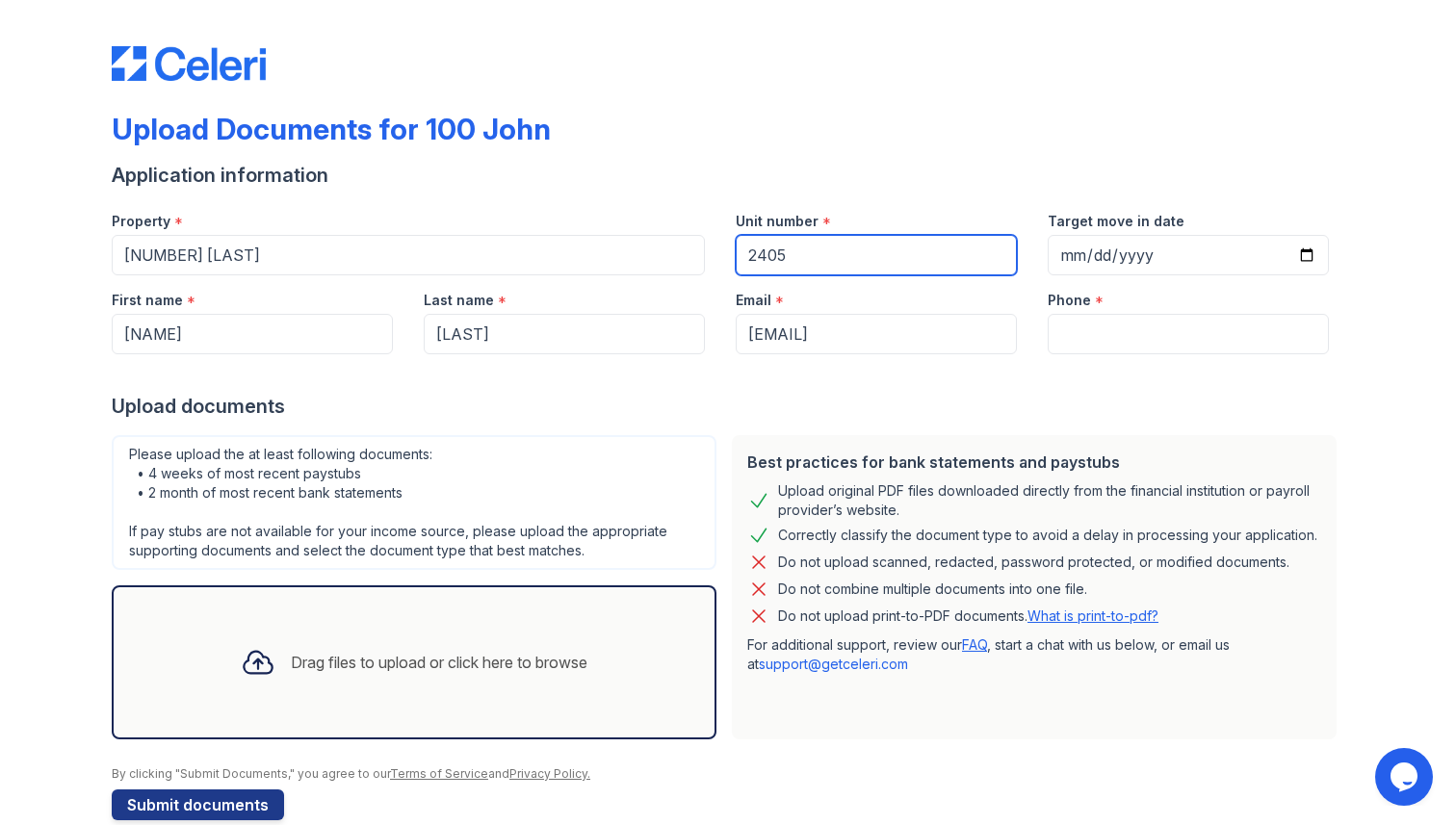 type on "2405" 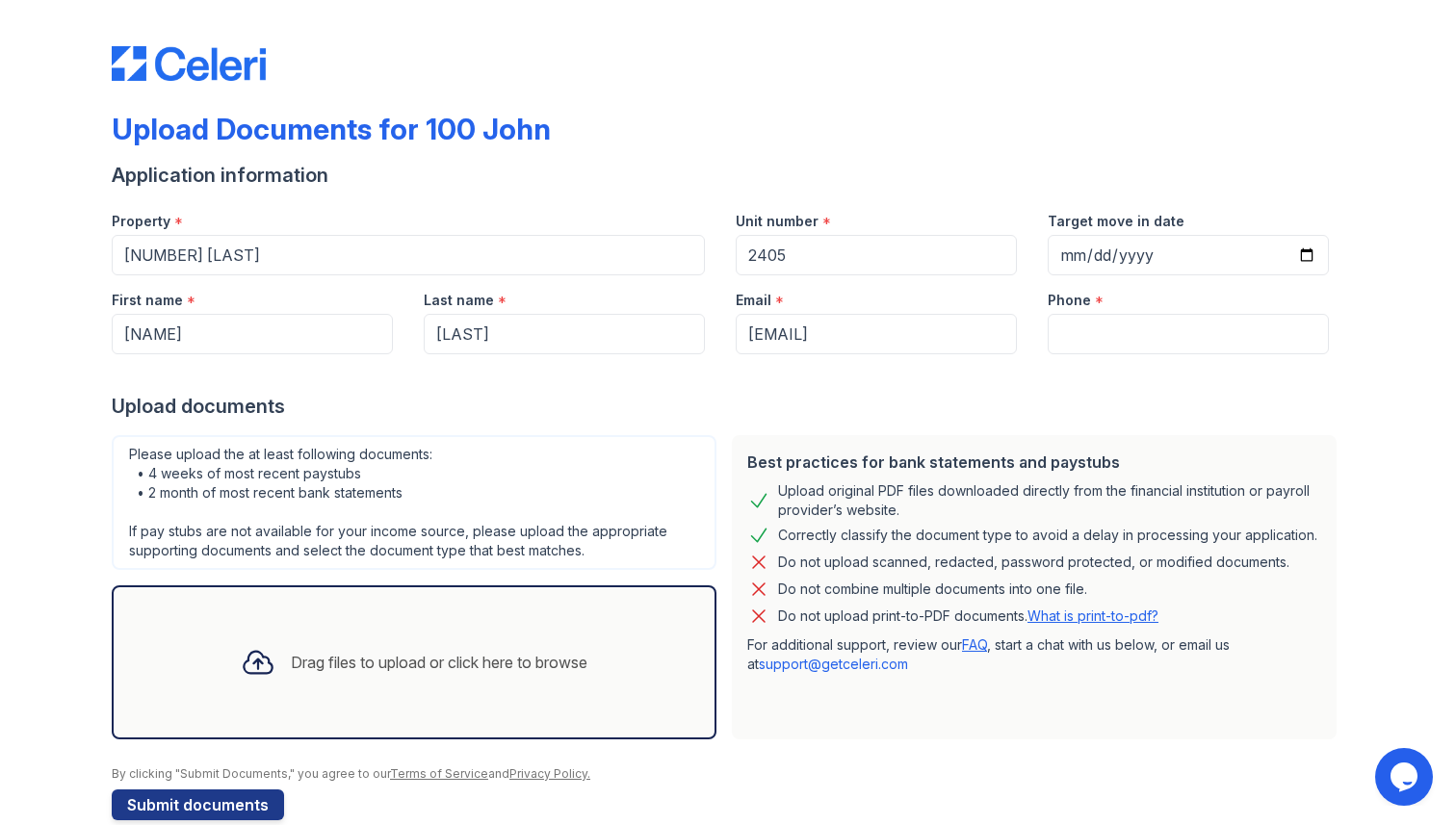 click on "Upload Documents for
100 John" at bounding box center (728, 137) 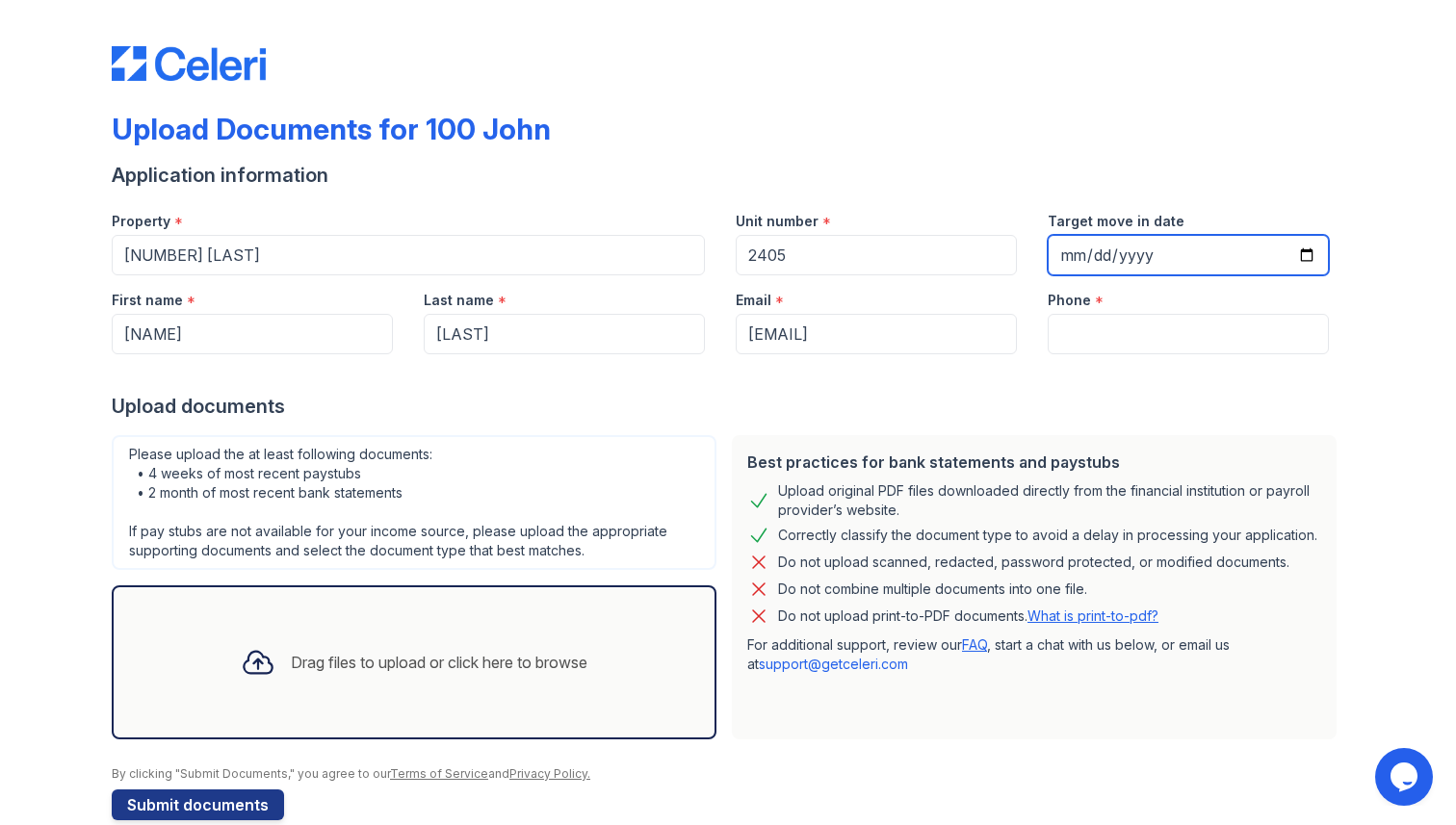 click on "Target move in date" at bounding box center [1188, 255] 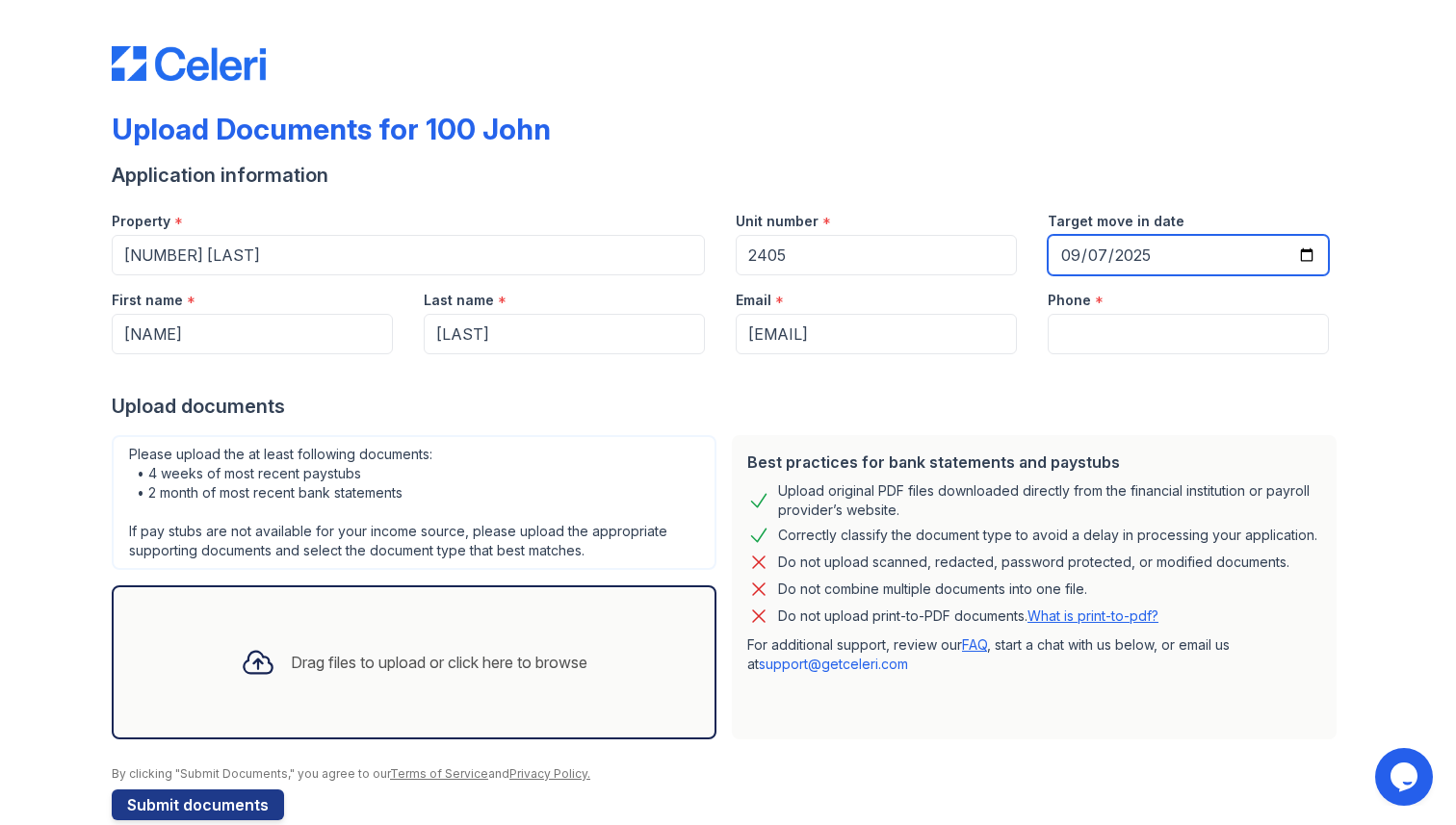 type on "[DATE]" 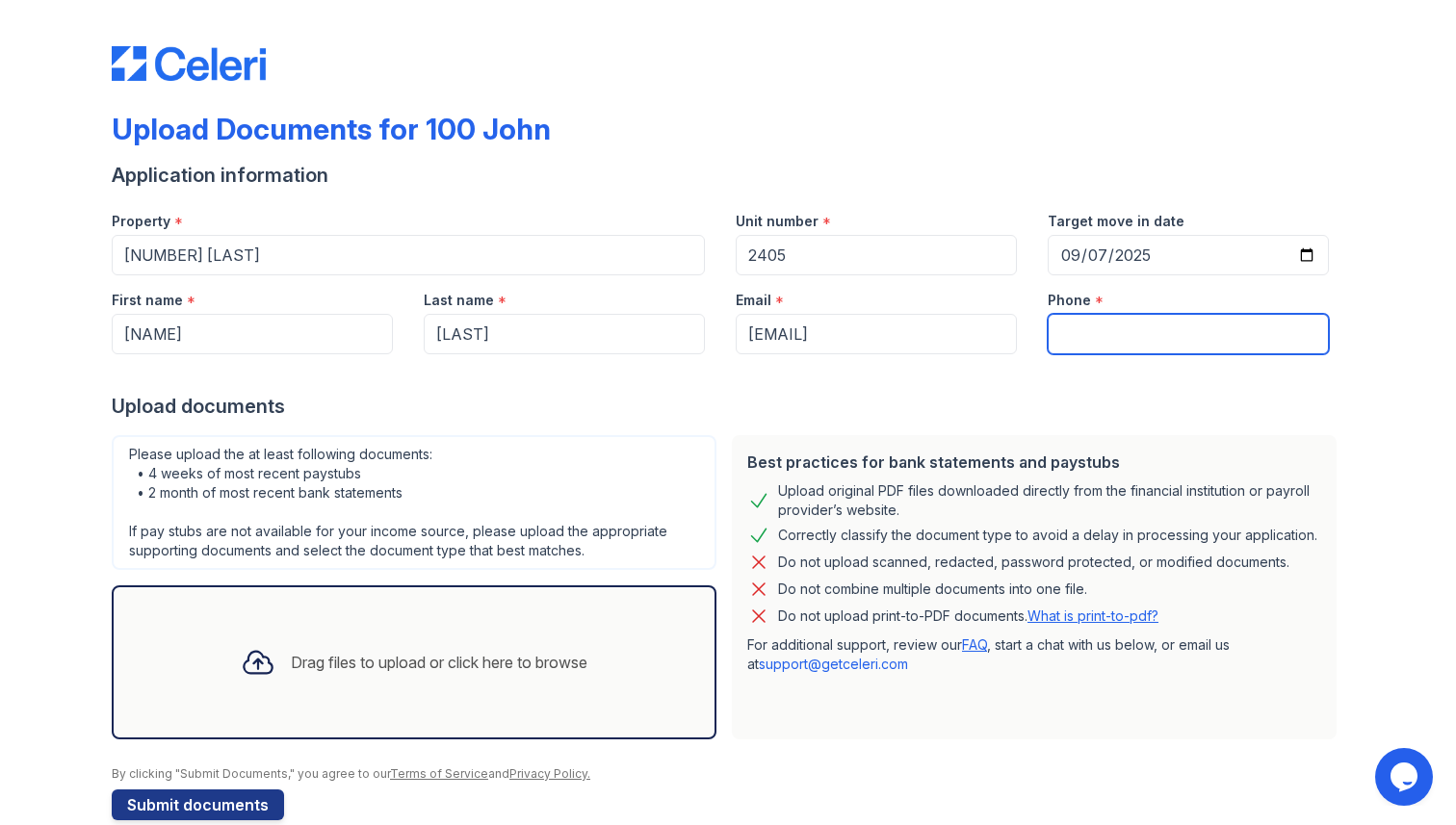 click on "Phone" at bounding box center (1188, 334) 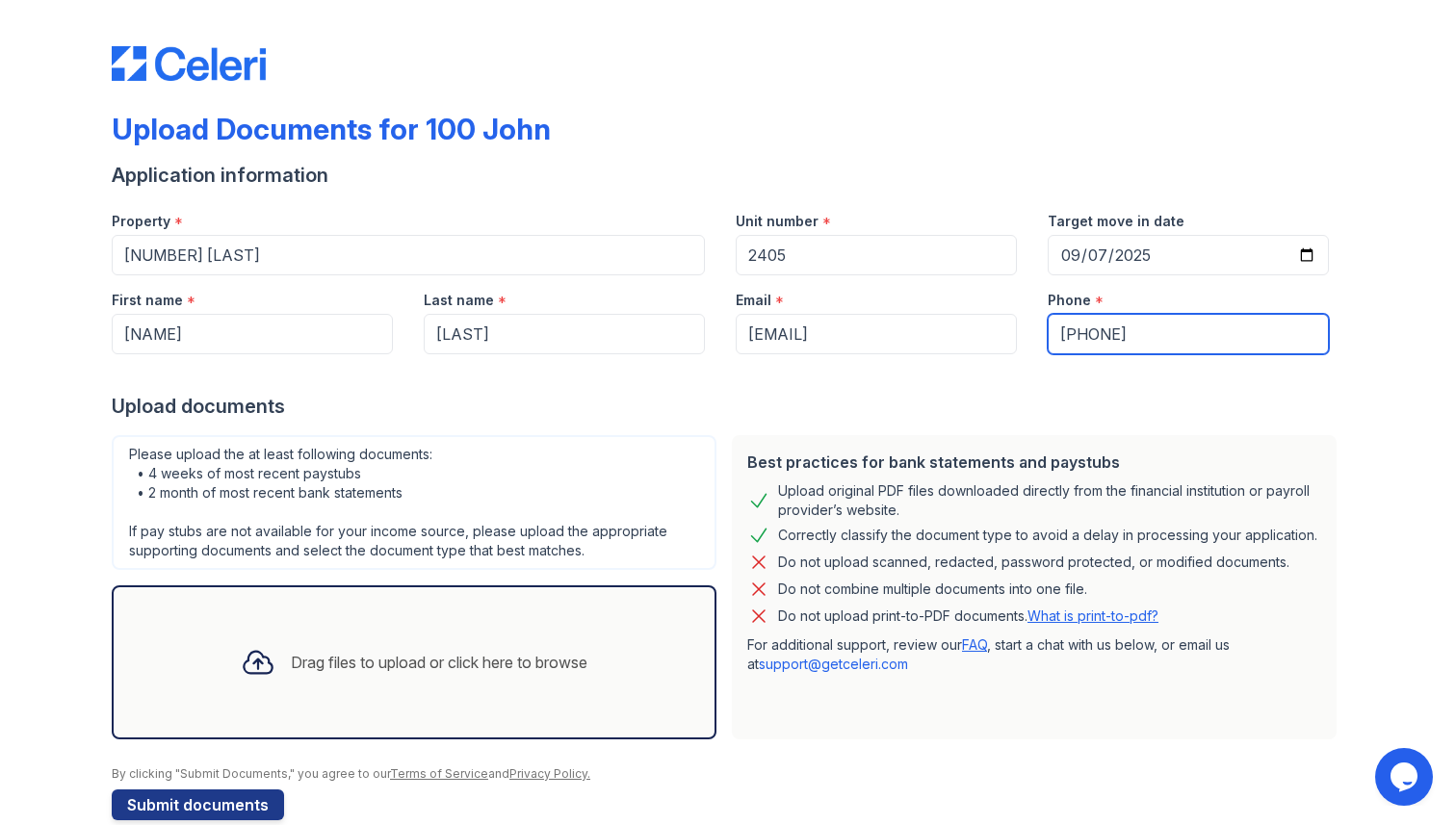type on "[PHONE]" 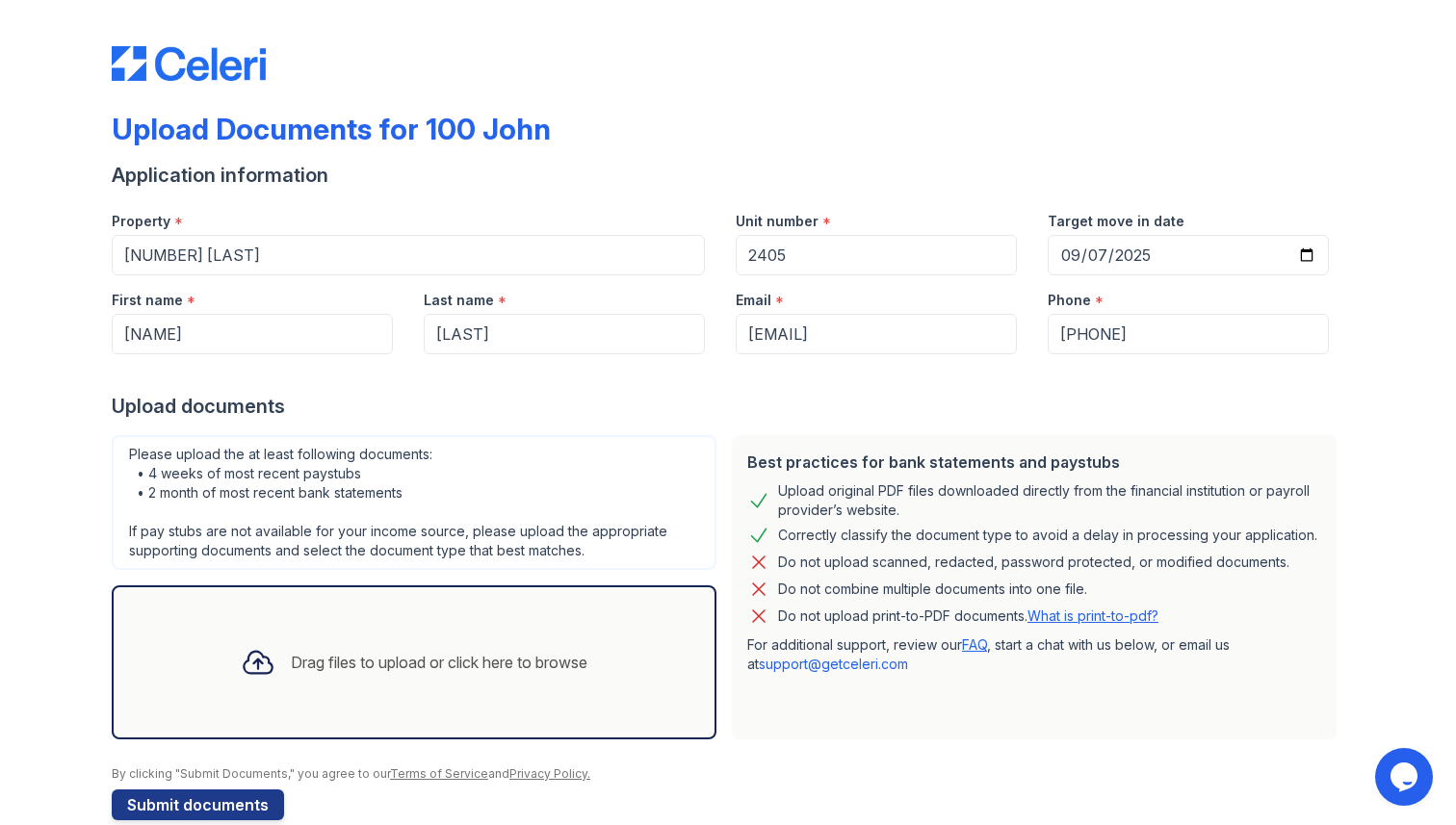 click on "Best practices for bank statements and paystubs
Upload original PDF files downloaded directly from the financial institution or payroll provider’s website.
Correctly classify the document type to avoid a delay in processing your application.
Do not upload scanned, redacted, password protected, or modified documents.
Do not combine multiple documents into one file.
Do not upload print-to-PDF documents.
What is print-to-pdf?
For additional support, review our
FAQ ,
start a chat with us below, or email us at
support@example.com" at bounding box center (1034, 587) 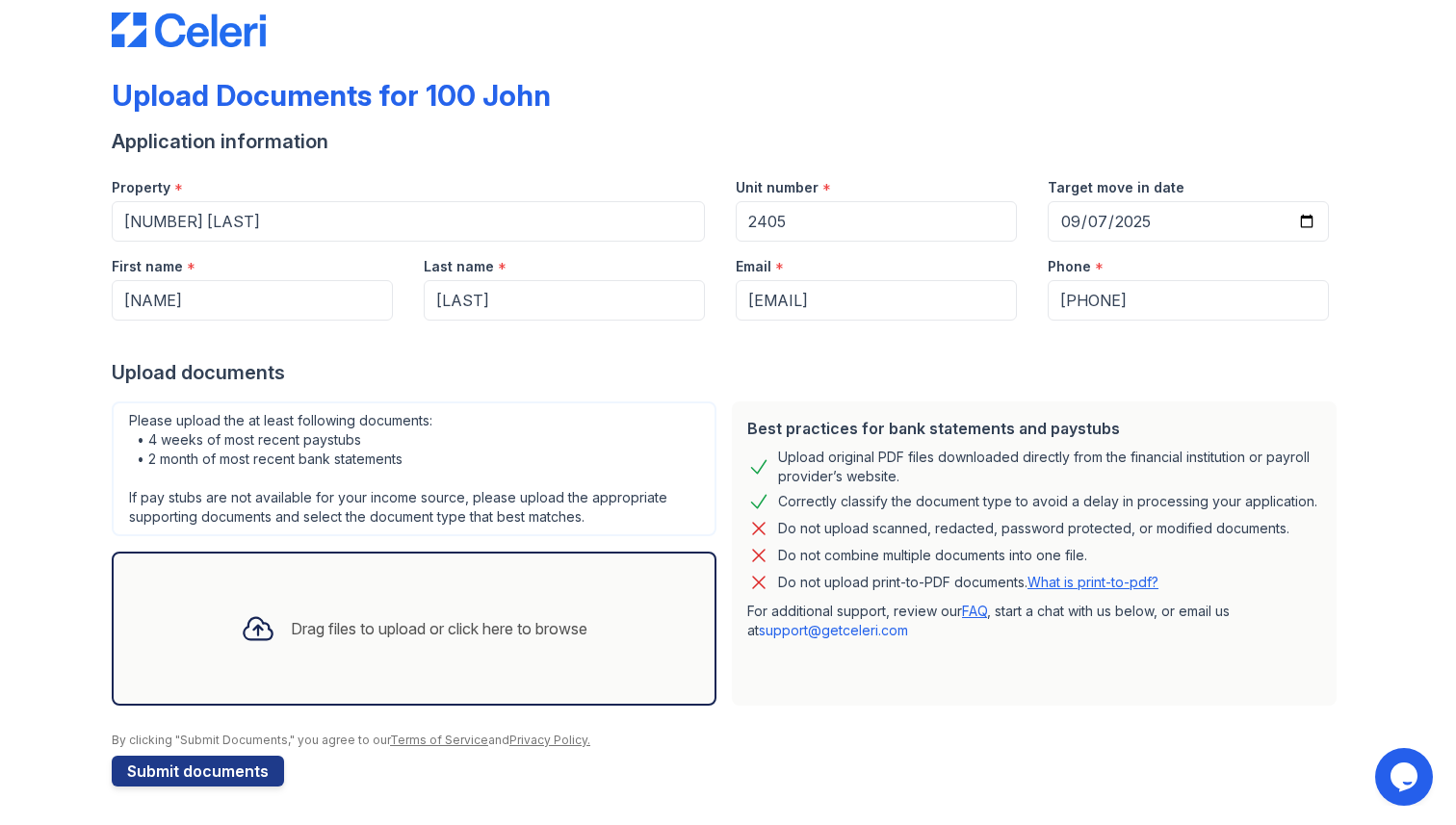 click on "Drag files to upload or click here to browse" at bounding box center [414, 629] 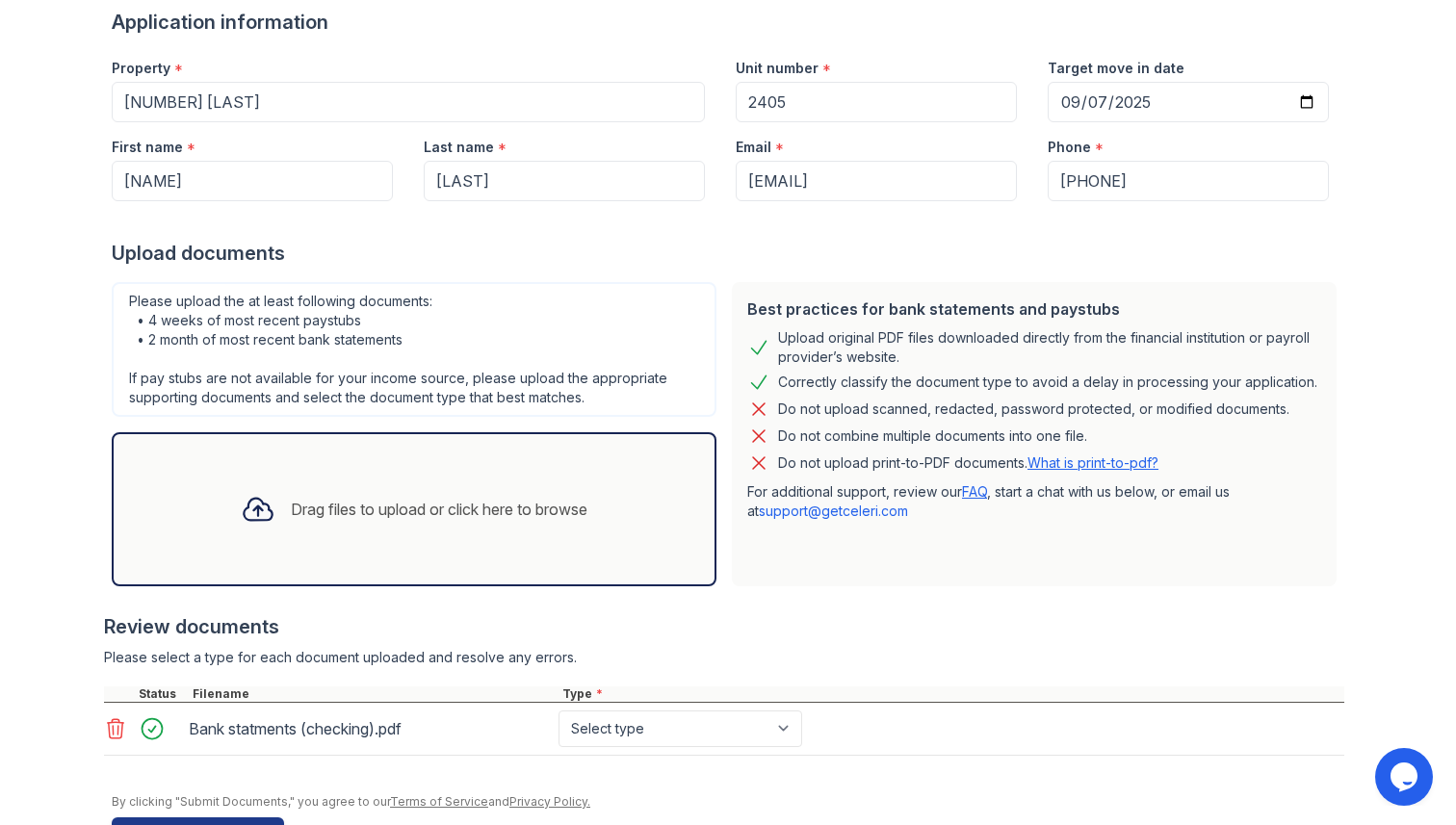 scroll, scrollTop: 215, scrollLeft: 0, axis: vertical 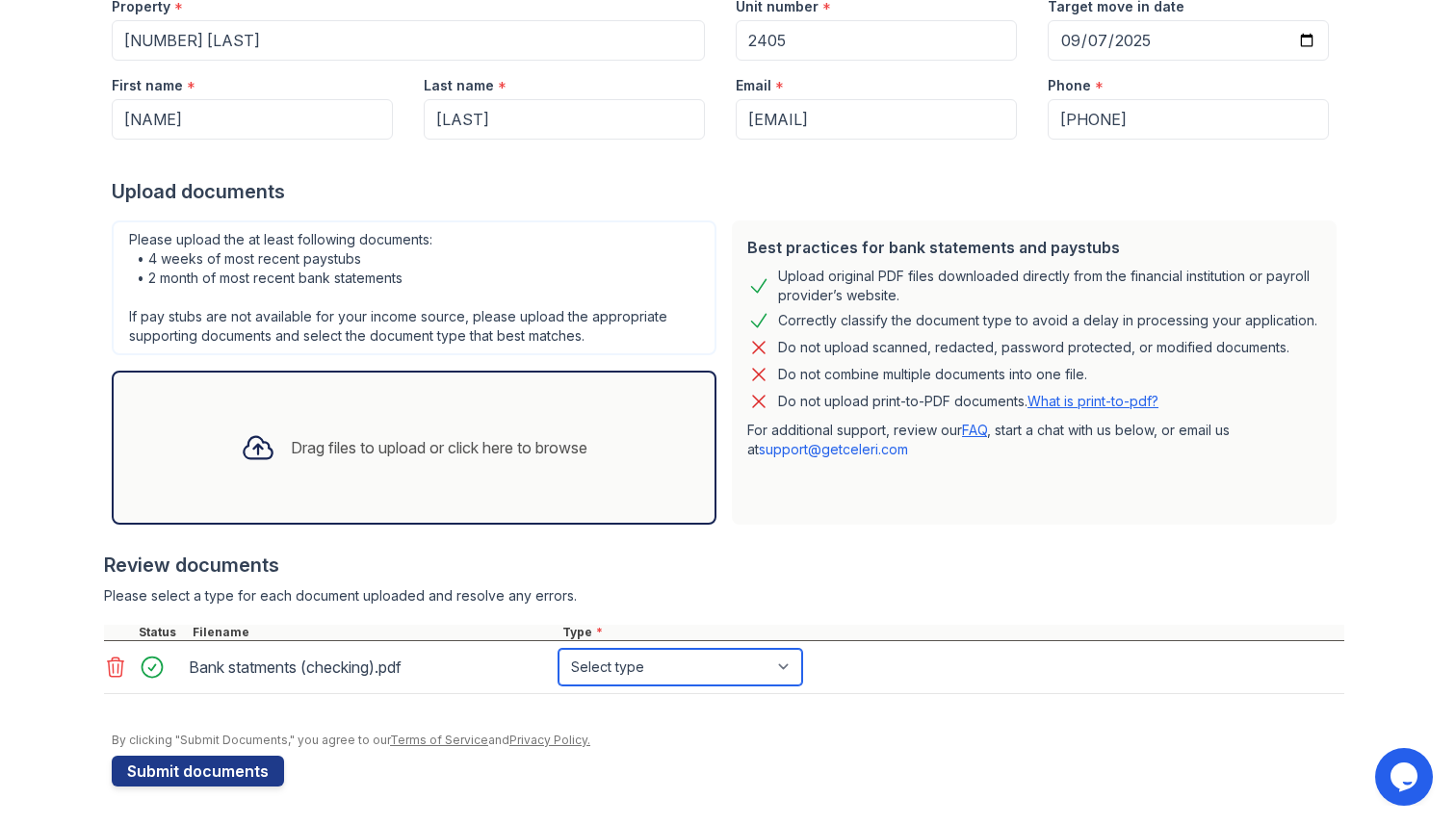 click on "Select type
Paystub
Bank Statement
Offer Letter
Tax Documents
Benefit Award Letter
Investment Account Statement
Other" at bounding box center [680, 667] 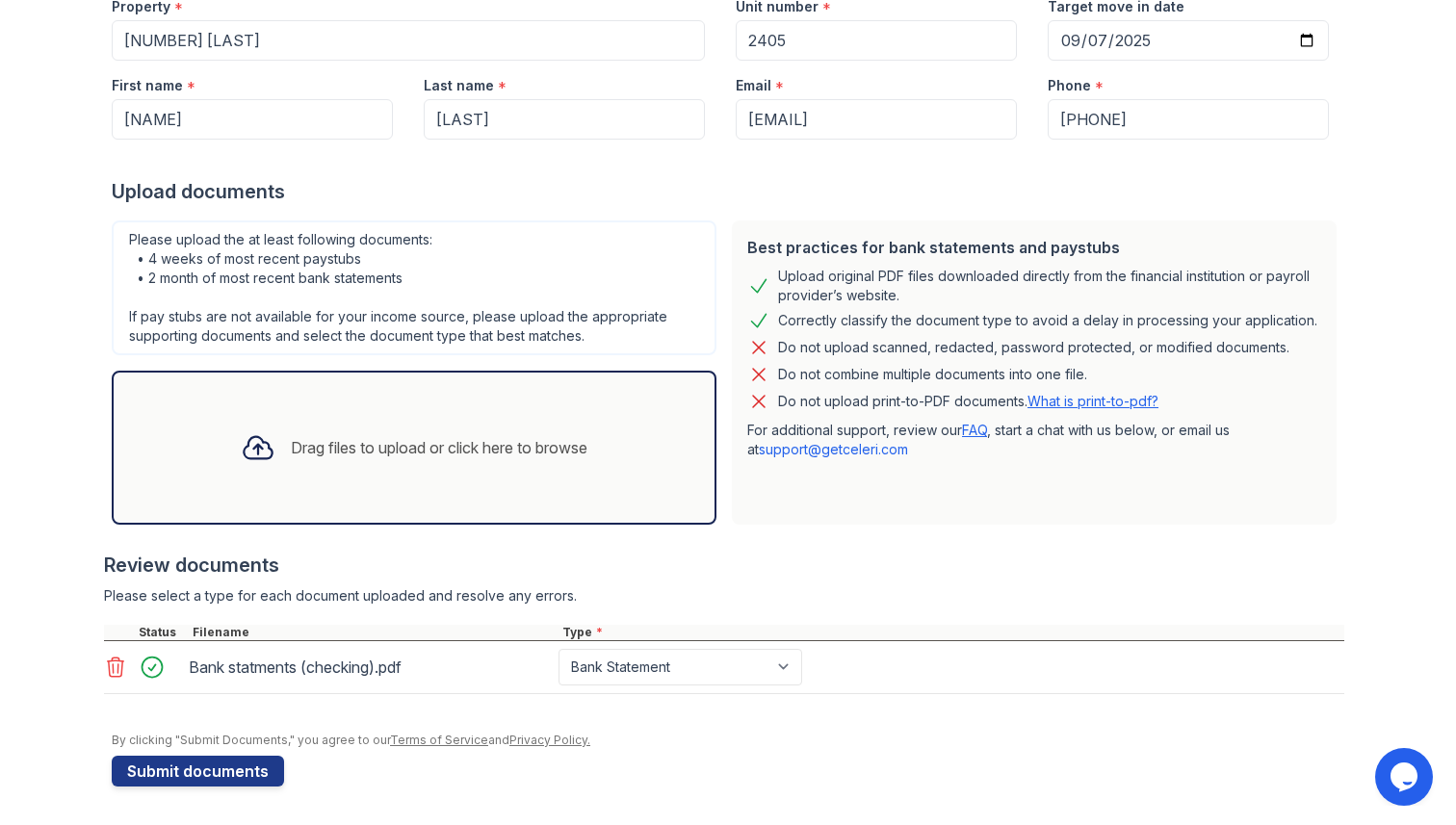click 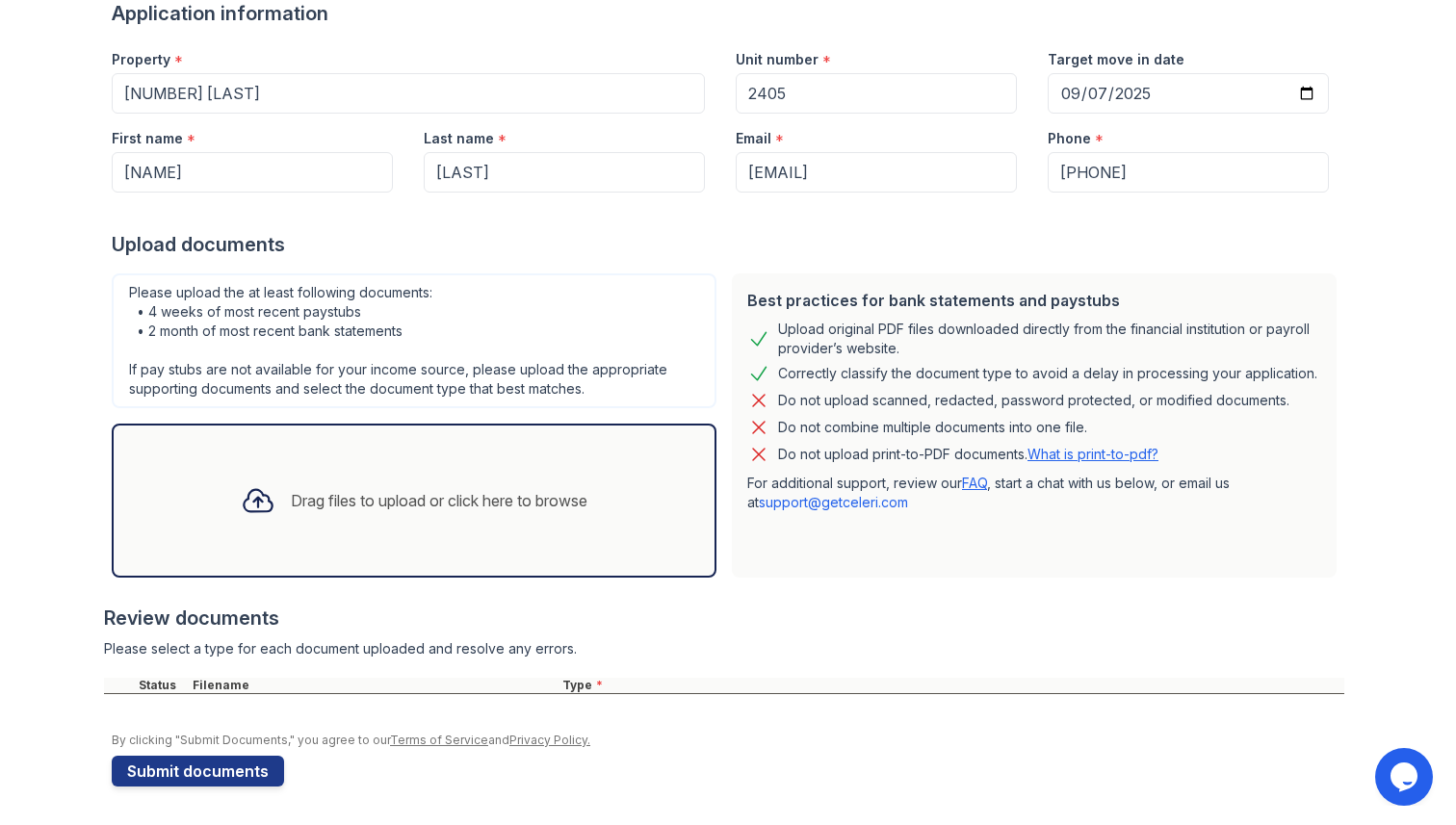 click on "Drag files to upload or click here to browse" at bounding box center [414, 501] 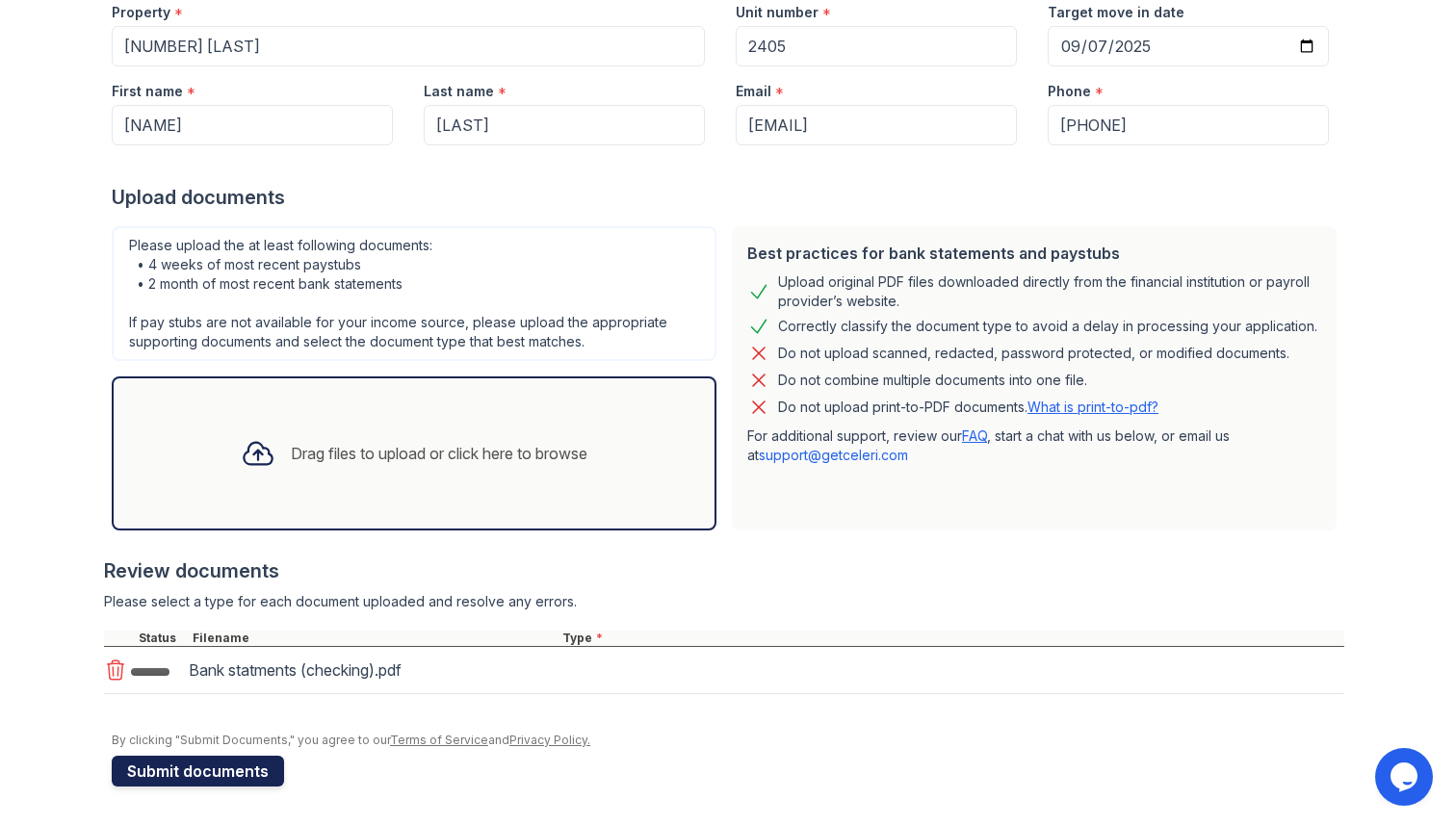 scroll, scrollTop: 215, scrollLeft: 0, axis: vertical 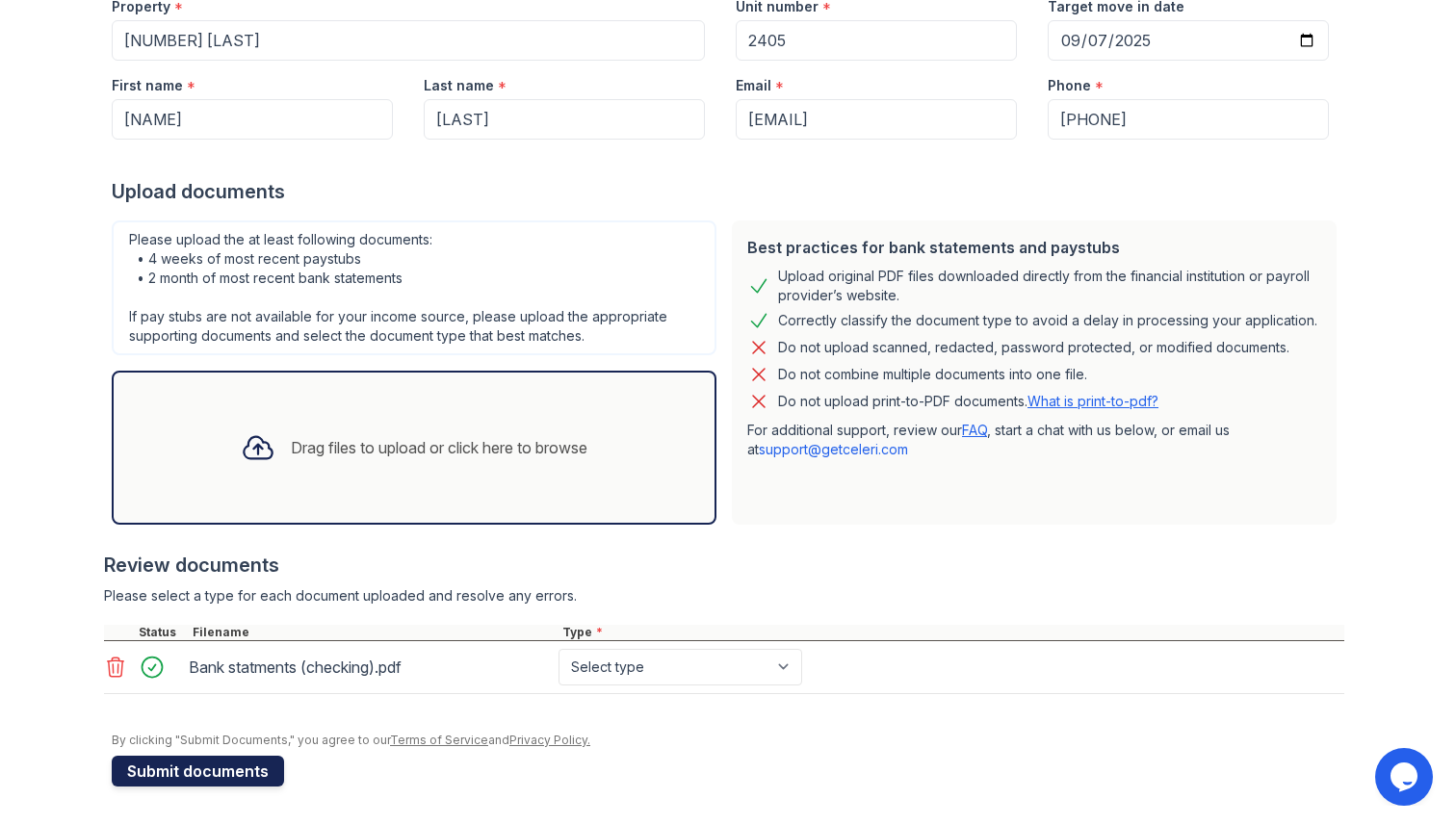 click on "Submit documents" at bounding box center (197, 771) 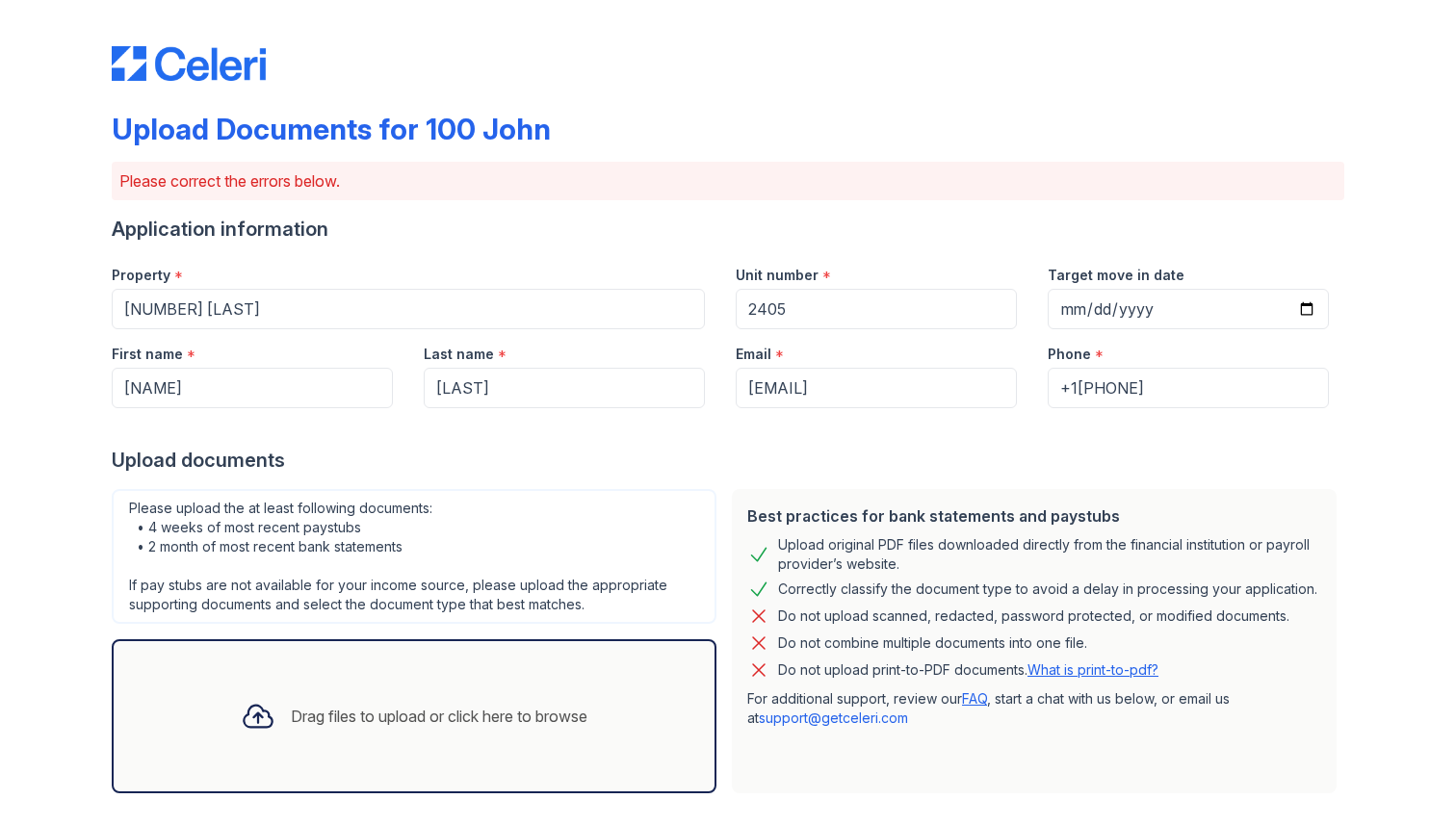 scroll, scrollTop: 330, scrollLeft: 0, axis: vertical 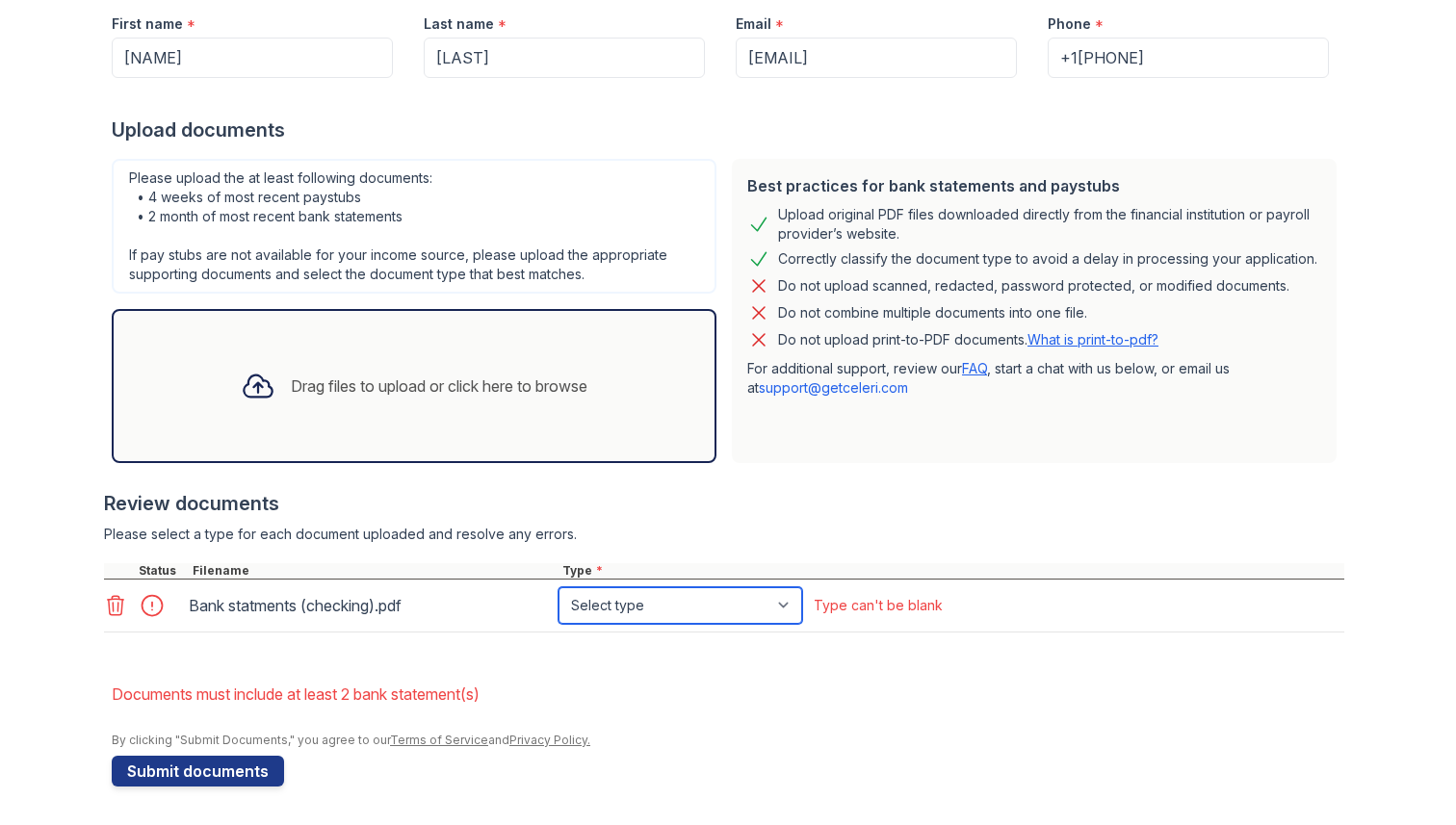 click on "Select type
Paystub
Bank Statement
Offer Letter
Tax Documents
Benefit Award Letter
Investment Account Statement
Other" at bounding box center (680, 606) 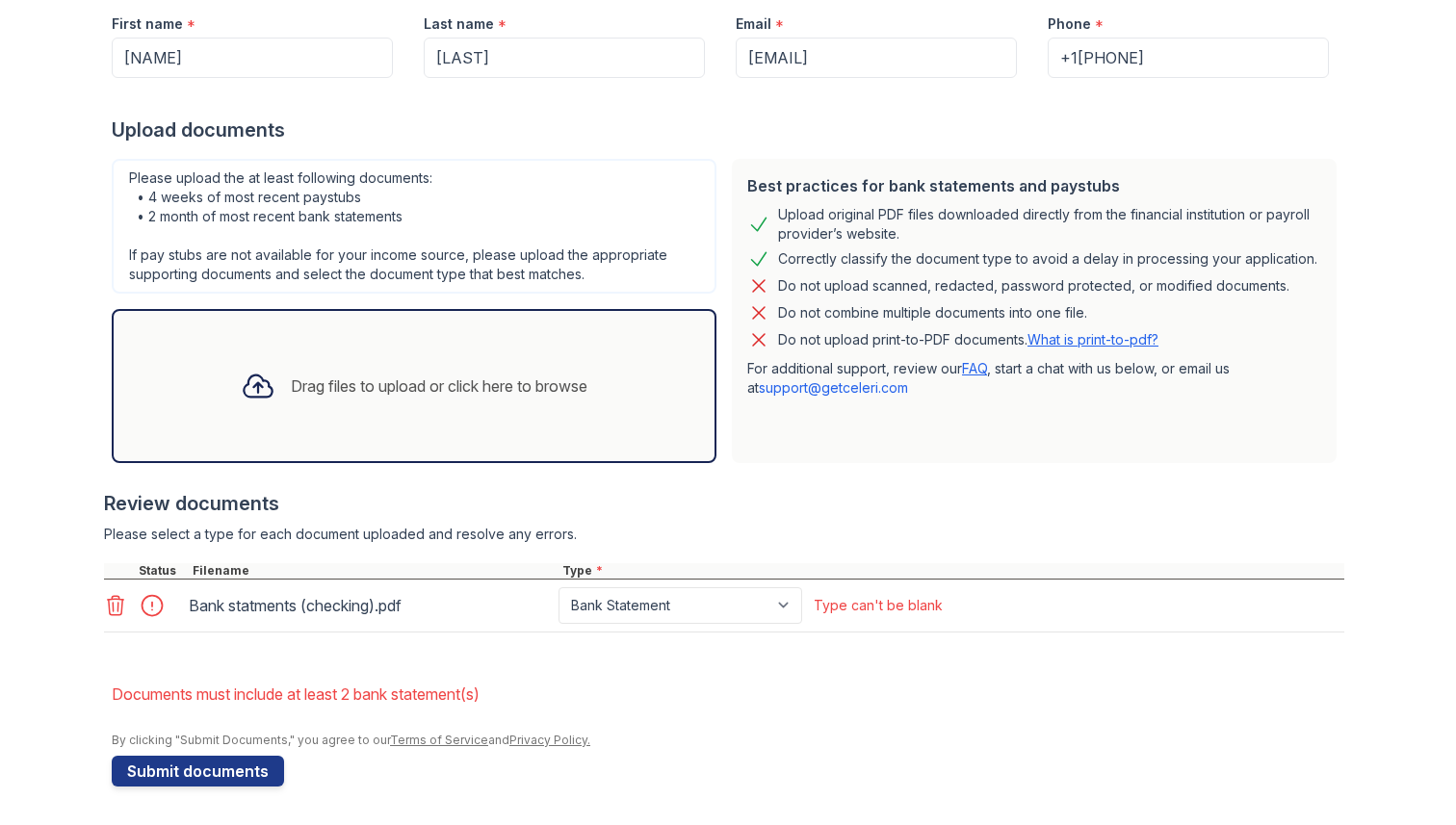 click on "Drag files to upload or click here to browse" at bounding box center (439, 386) 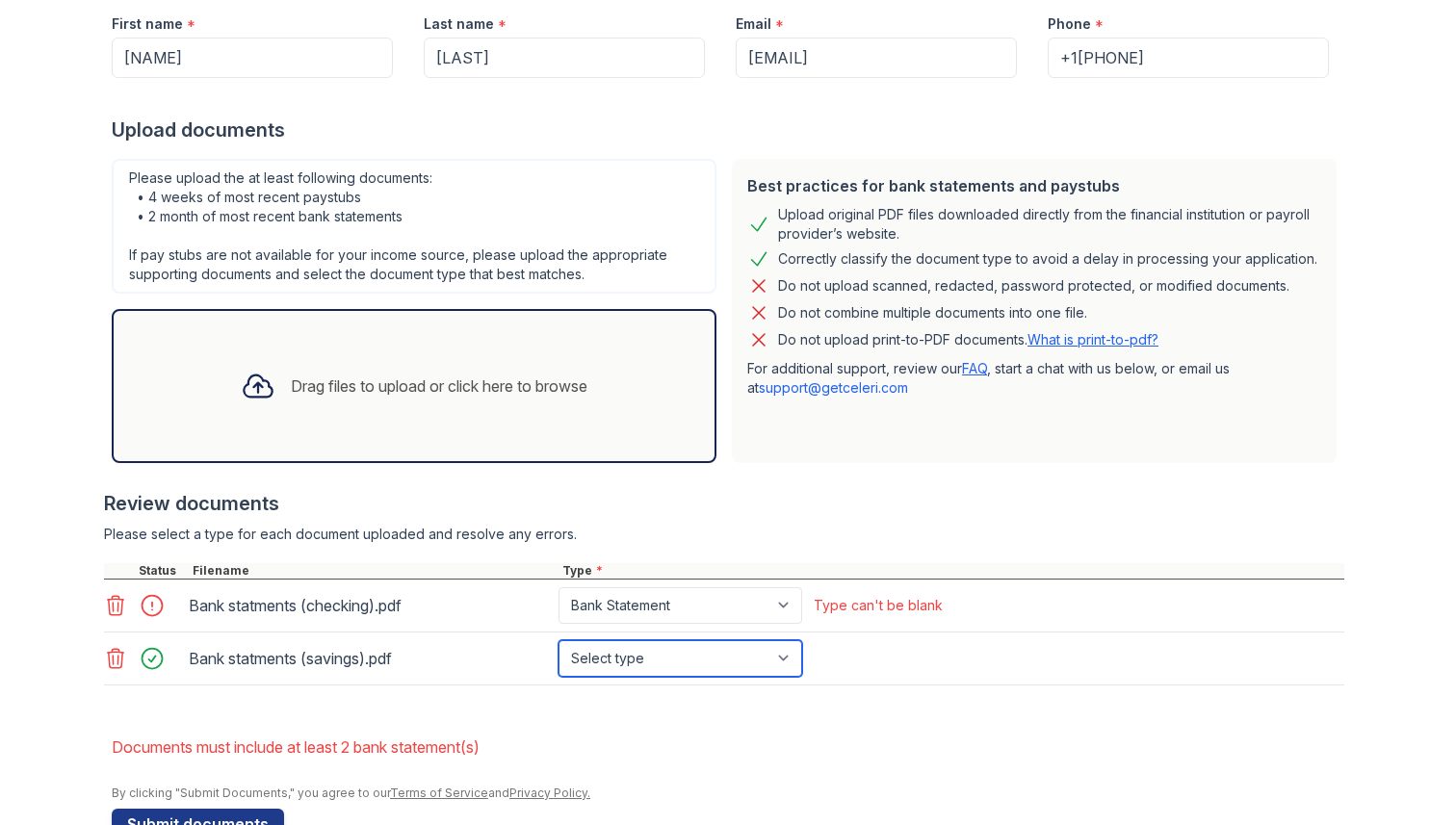 click on "Select type
Paystub
Bank Statement
Offer Letter
Tax Documents
Benefit Award Letter
Investment Account Statement
Other" at bounding box center (680, 658) 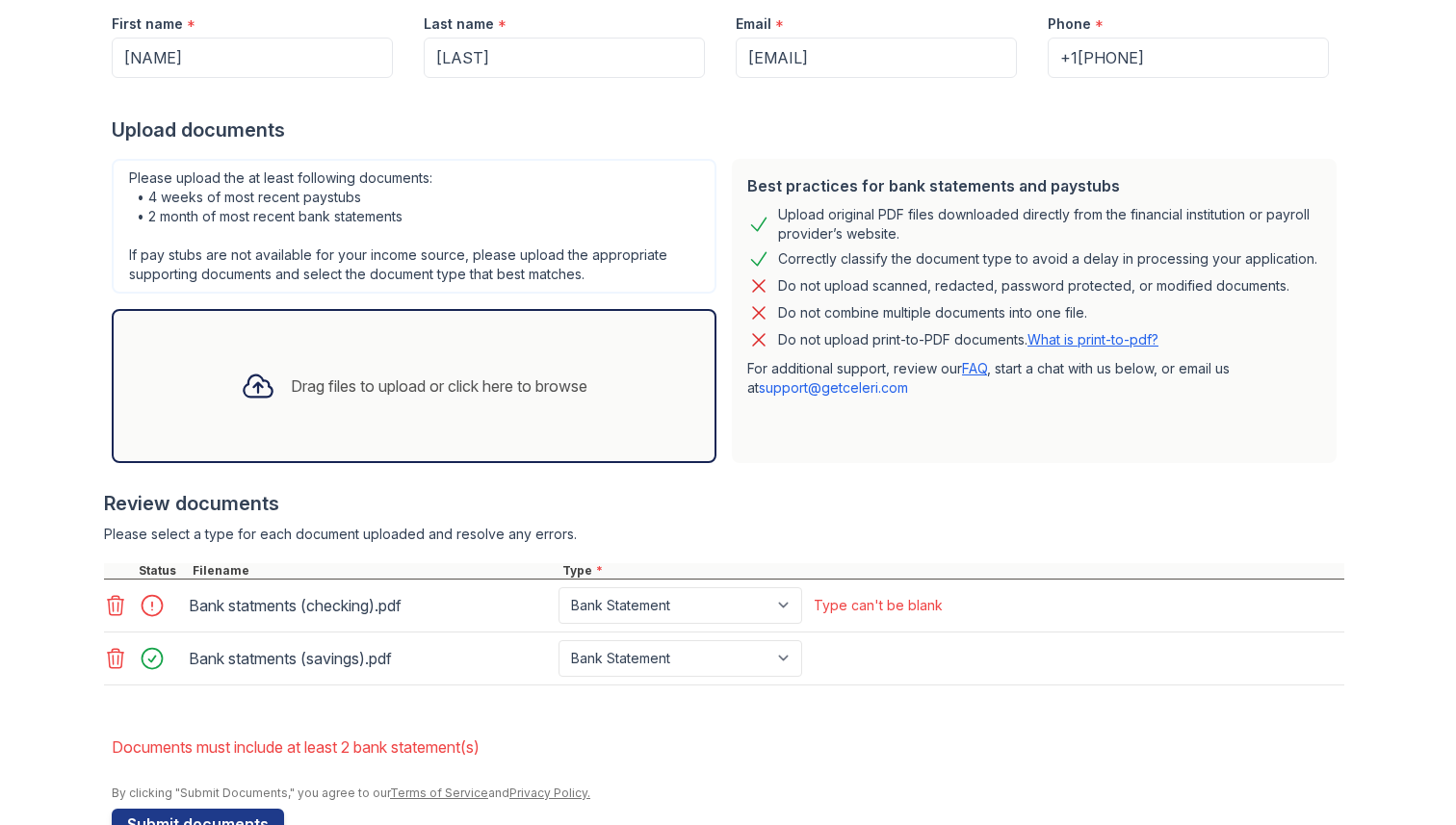 click on "Documents must include at least 2 bank statement(s)" at bounding box center (728, 747) 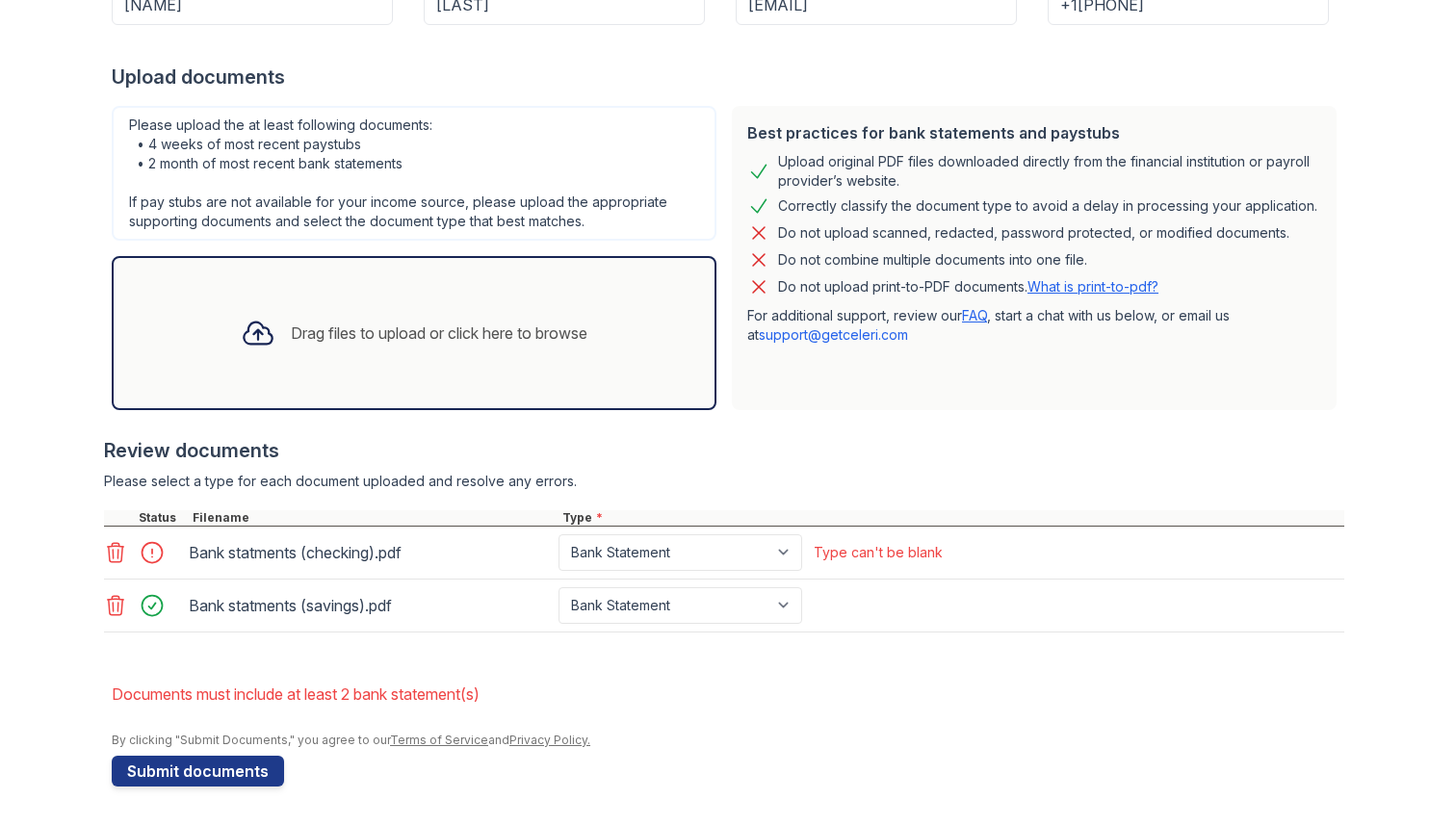 click on "Drag files to upload or click here to browse" at bounding box center (414, 333) 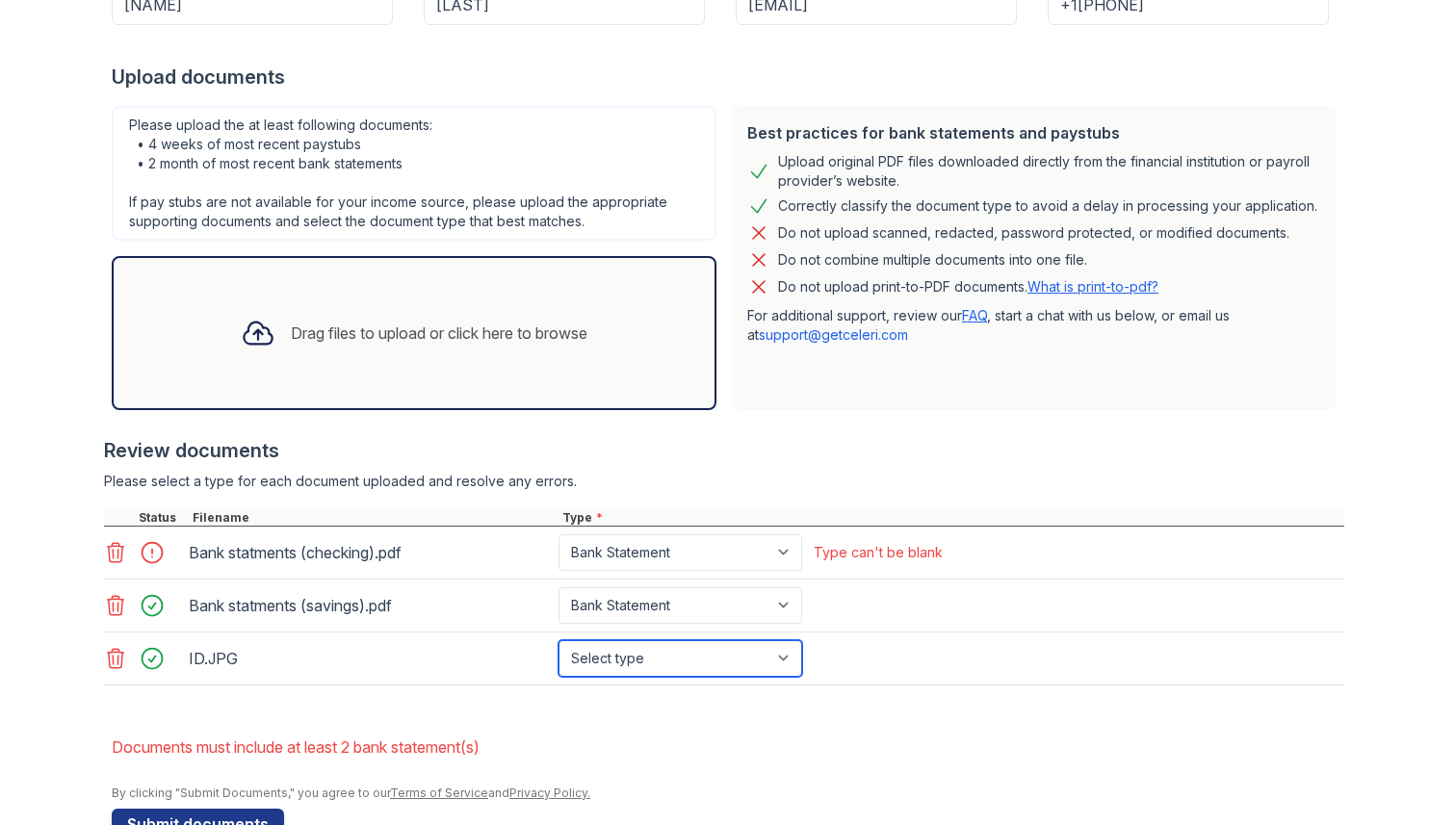 click on "Select type
Paystub
Bank Statement
Offer Letter
Tax Documents
Benefit Award Letter
Investment Account Statement
Other" at bounding box center (680, 658) 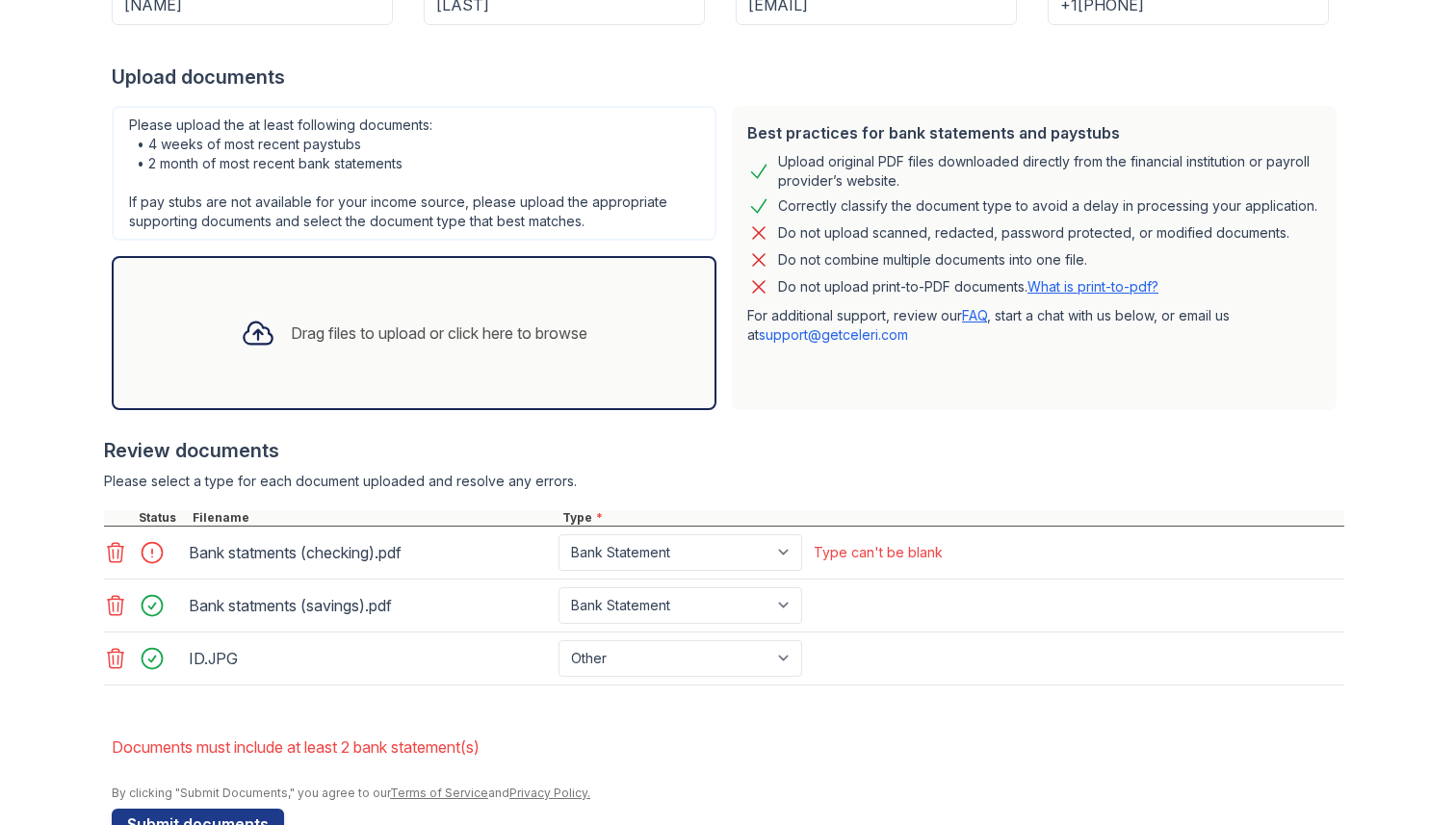 click on "Drag files to upload or click here to browse" at bounding box center [439, 333] 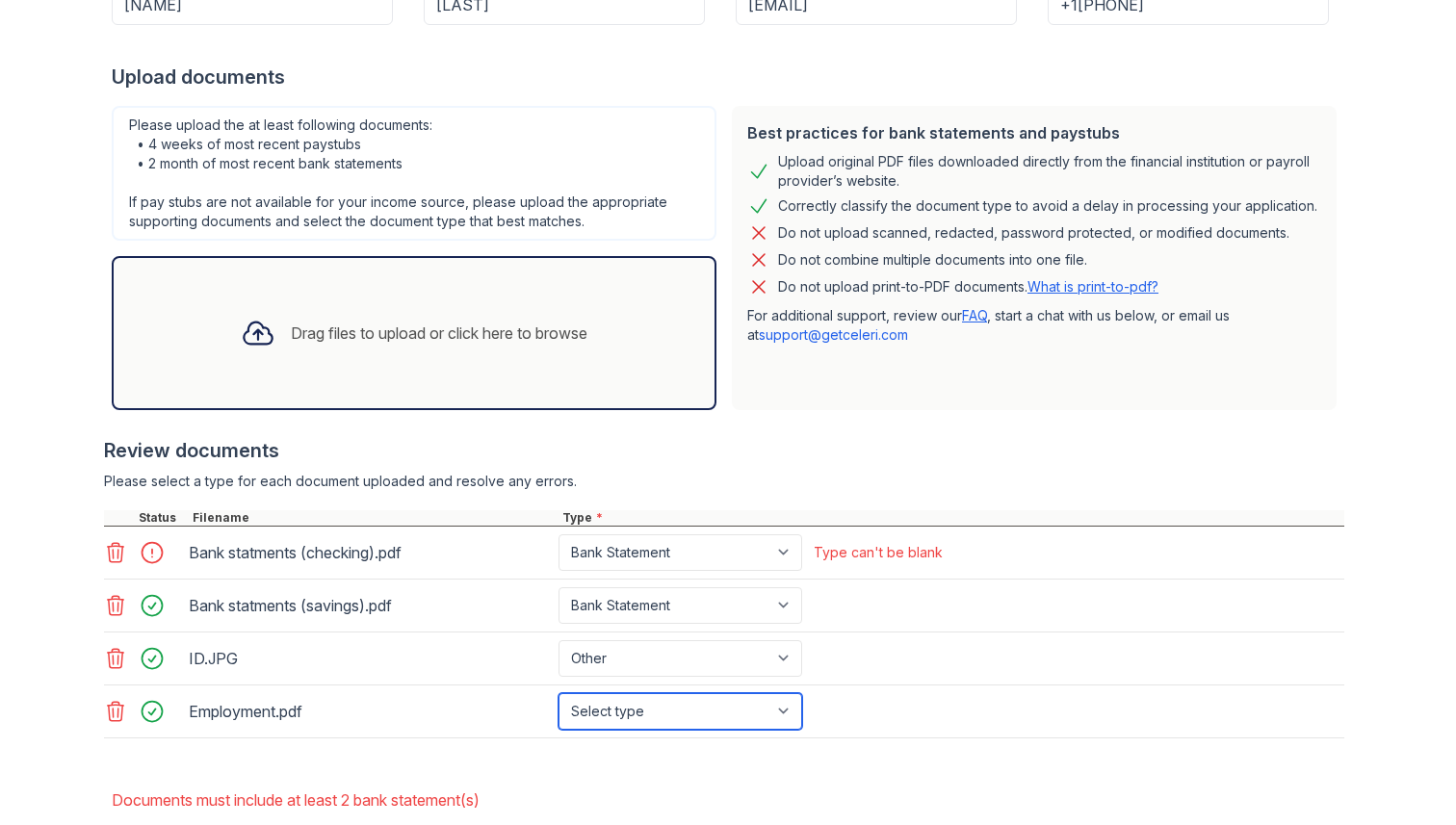 click on "Select type
Paystub
Bank Statement
Offer Letter
Tax Documents
Benefit Award Letter
Investment Account Statement
Other" at bounding box center [680, 711] 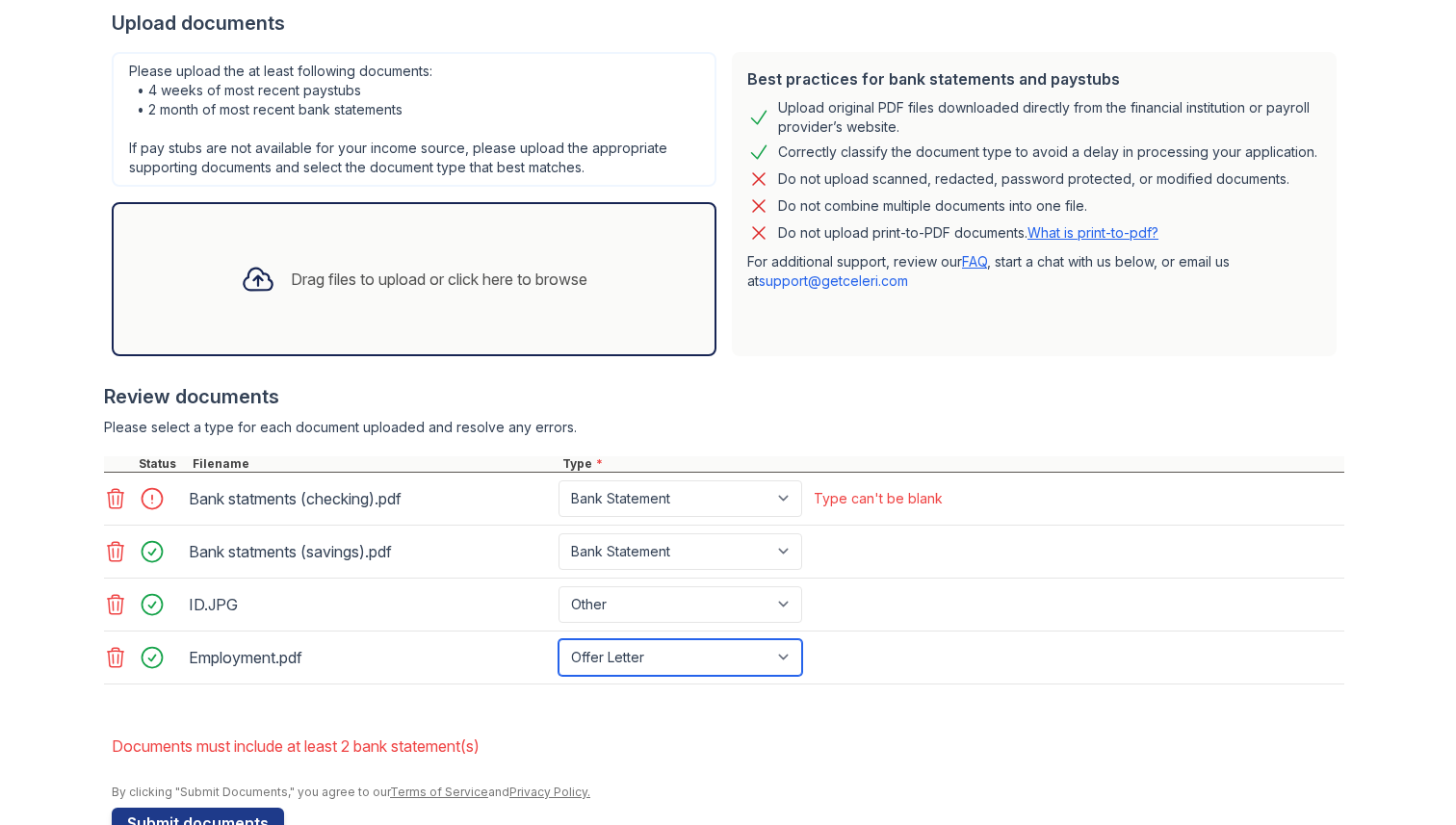 scroll, scrollTop: 439, scrollLeft: 0, axis: vertical 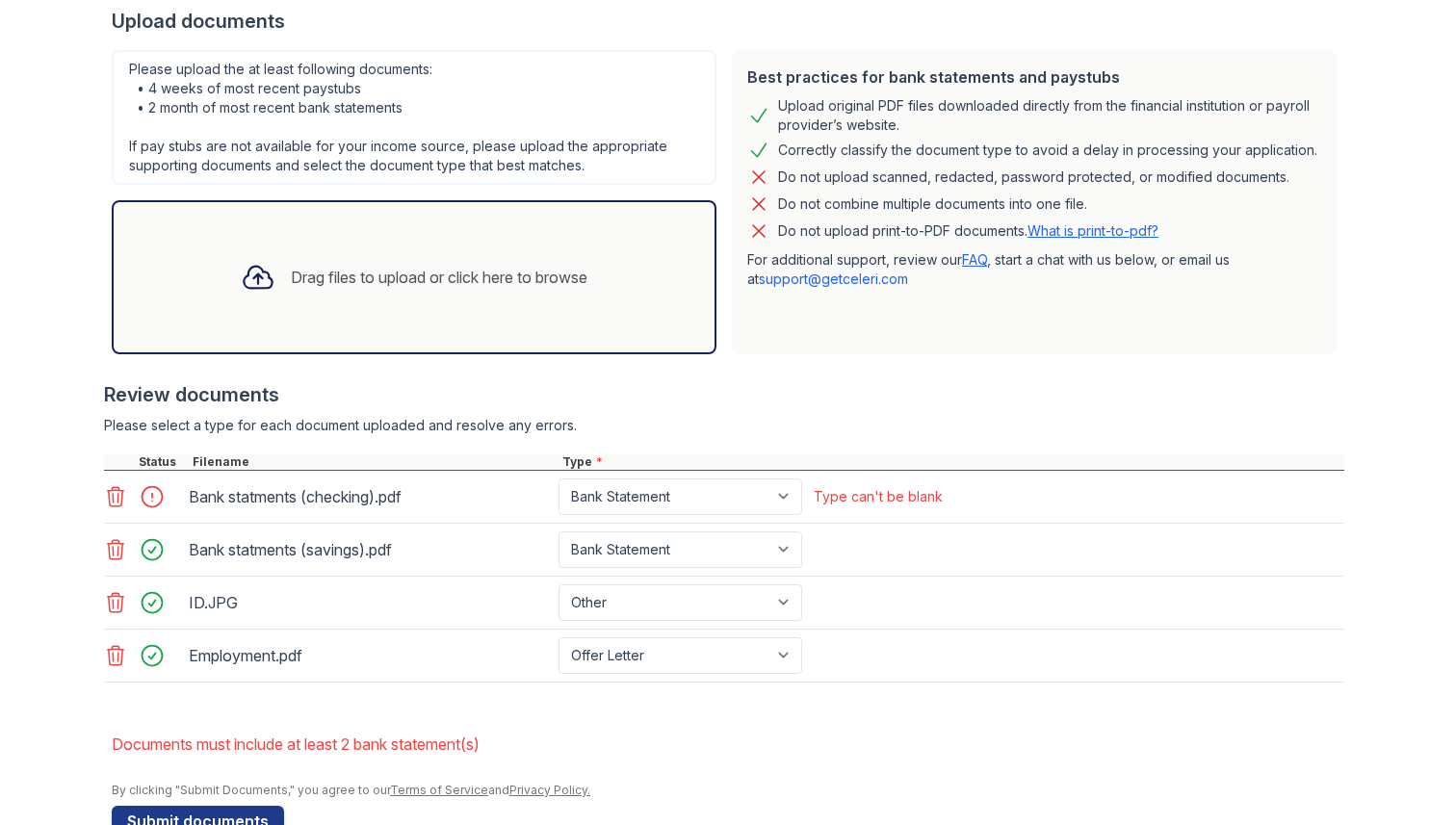 click on "Documents must include at least 2 bank statement(s)" at bounding box center (728, 744) 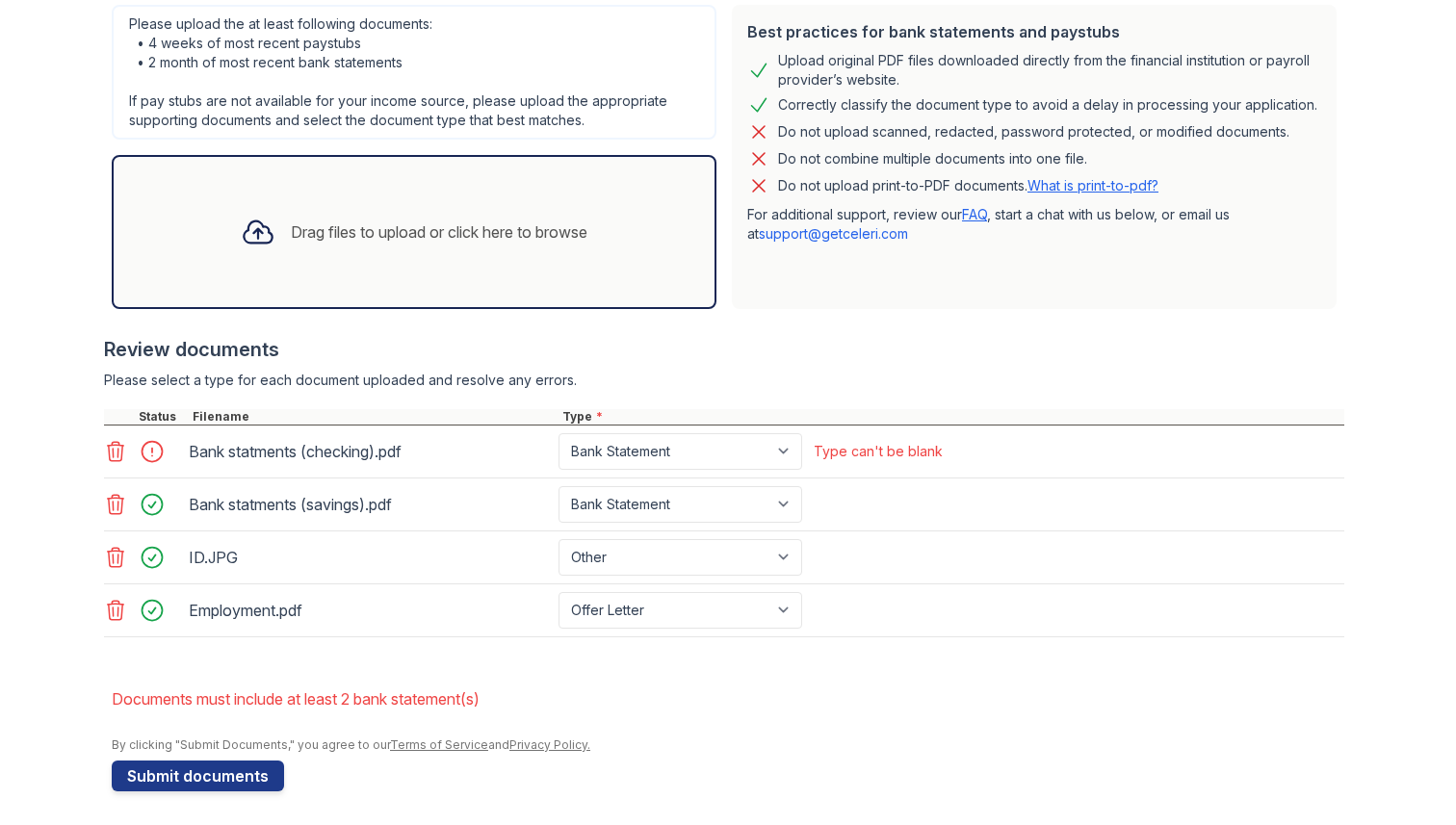 scroll, scrollTop: 489, scrollLeft: 0, axis: vertical 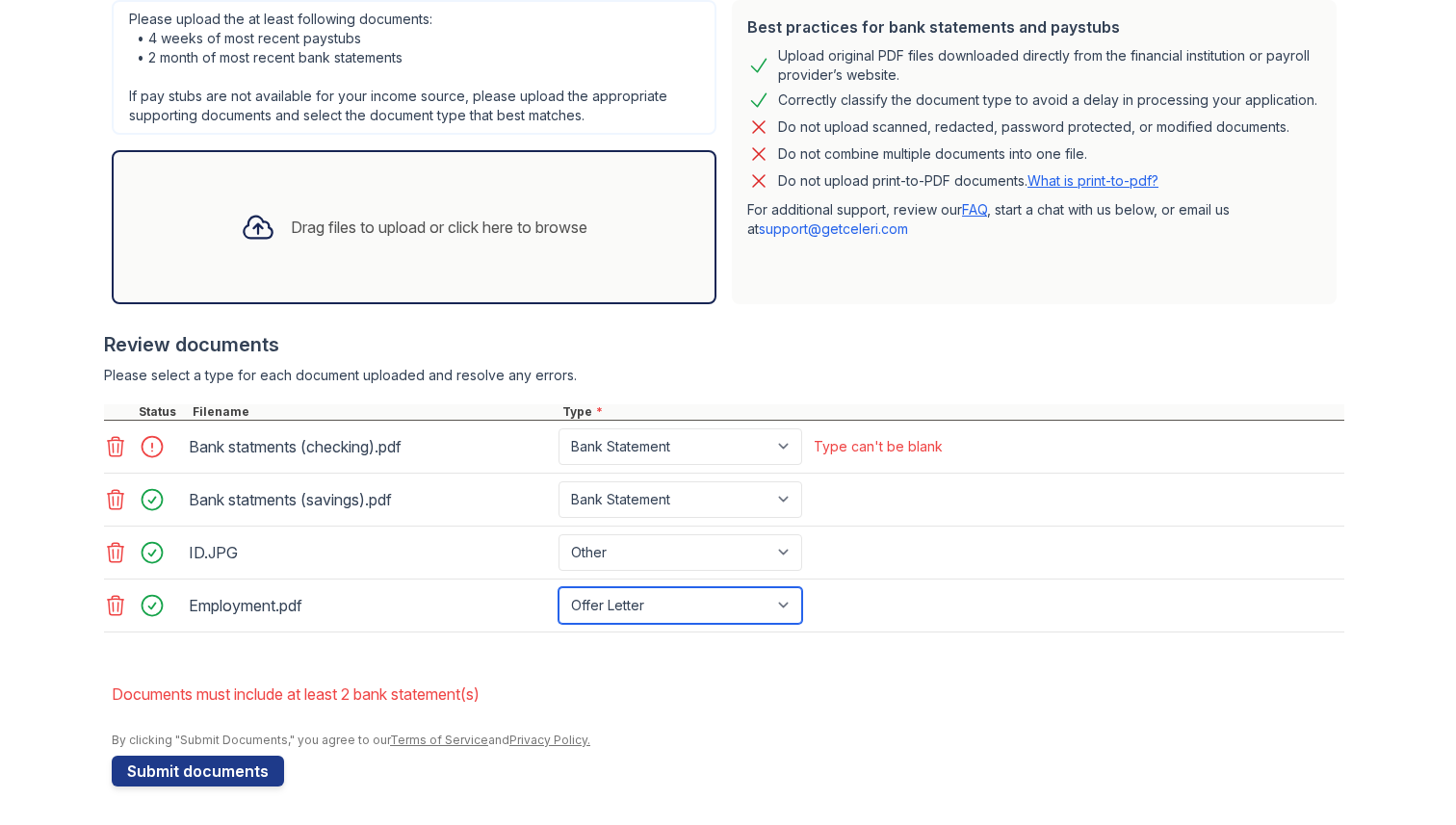 click on "Select type
Paystub
Bank Statement
Offer Letter
Tax Documents
Benefit Award Letter
Investment Account Statement
Other" at bounding box center [680, 606] 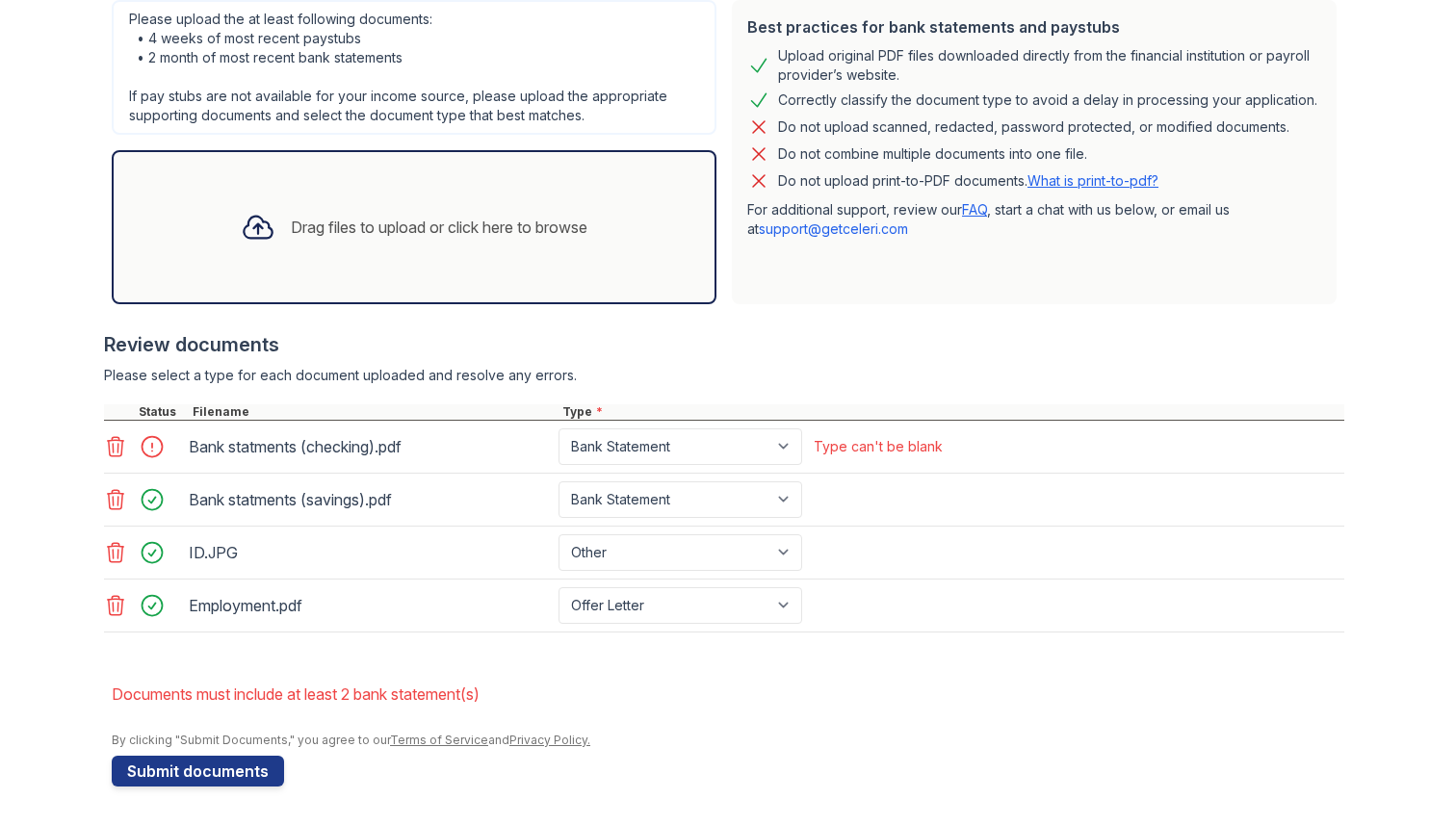 click on "Documents must include at least 2 bank statement(s)" at bounding box center (728, 694) 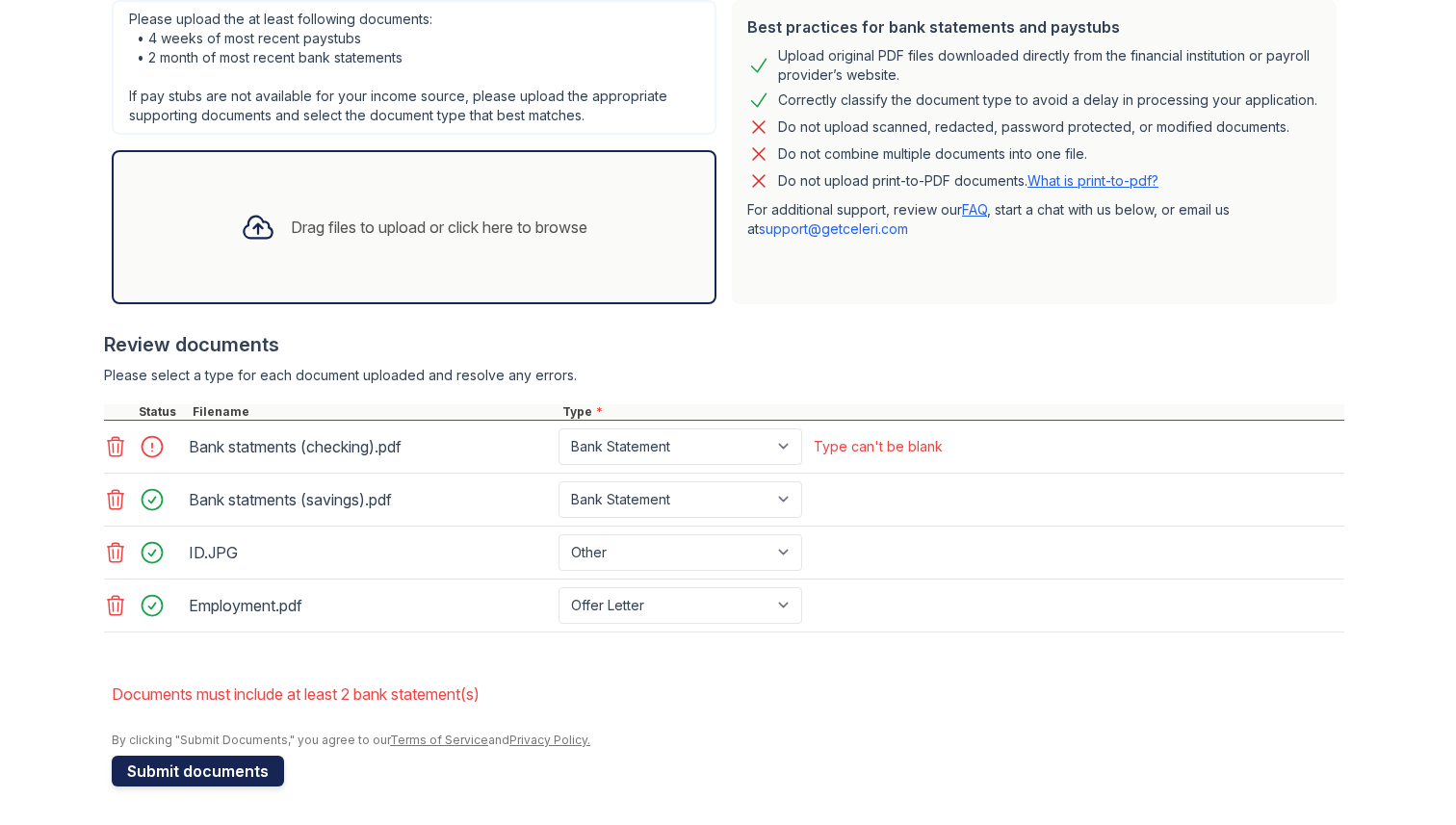click on "Submit documents" at bounding box center (197, 771) 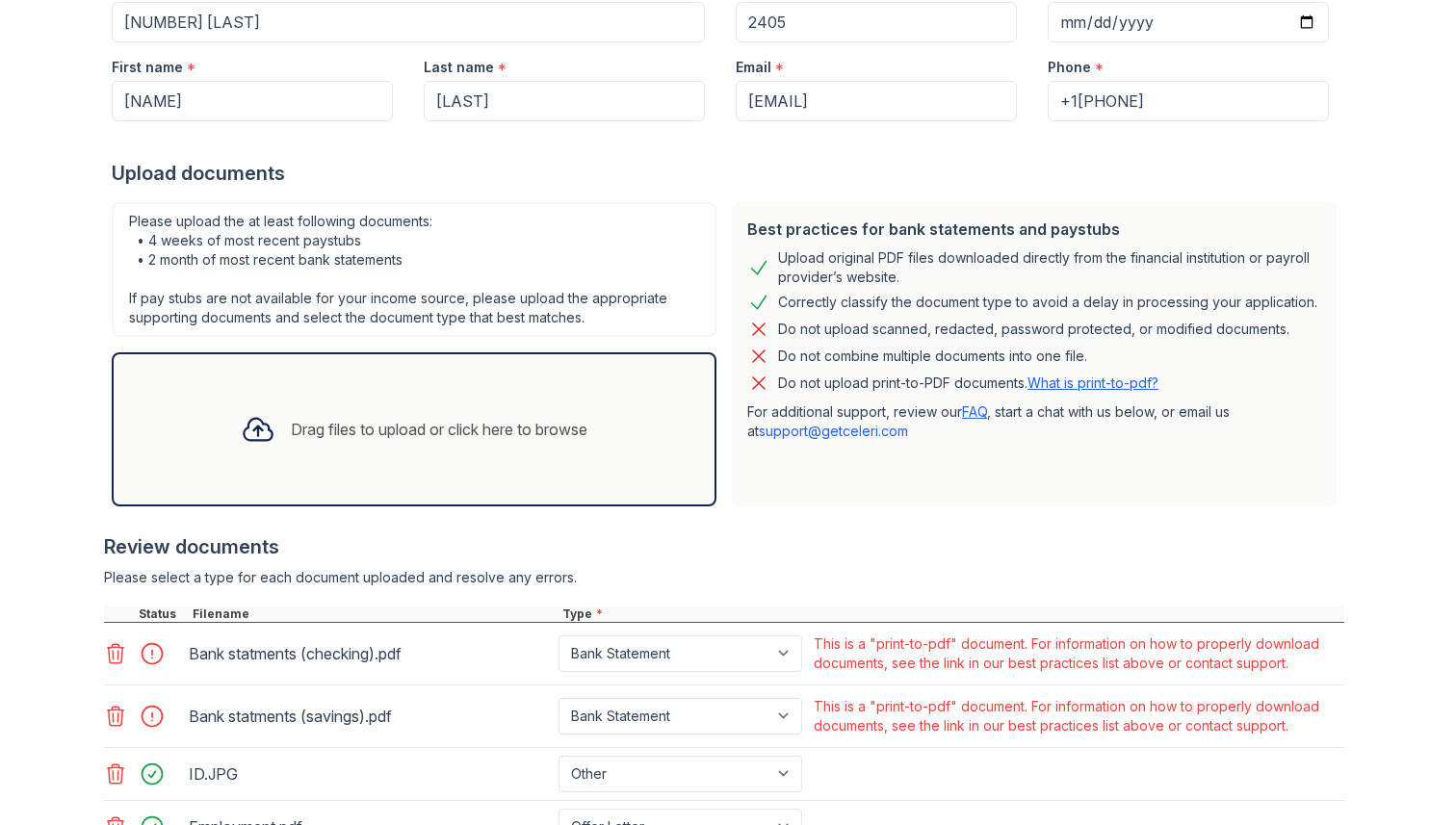 scroll, scrollTop: 447, scrollLeft: 0, axis: vertical 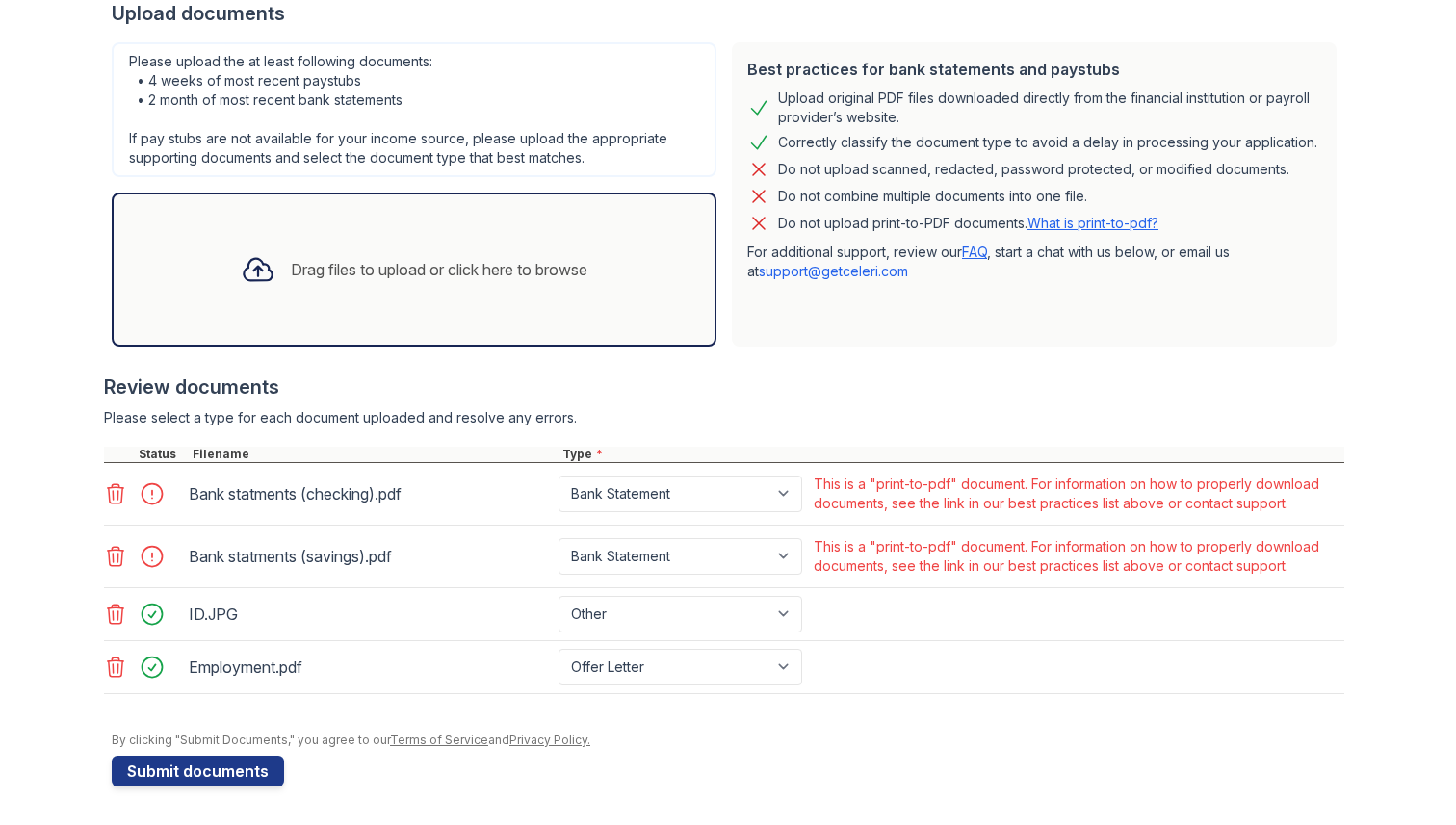 click 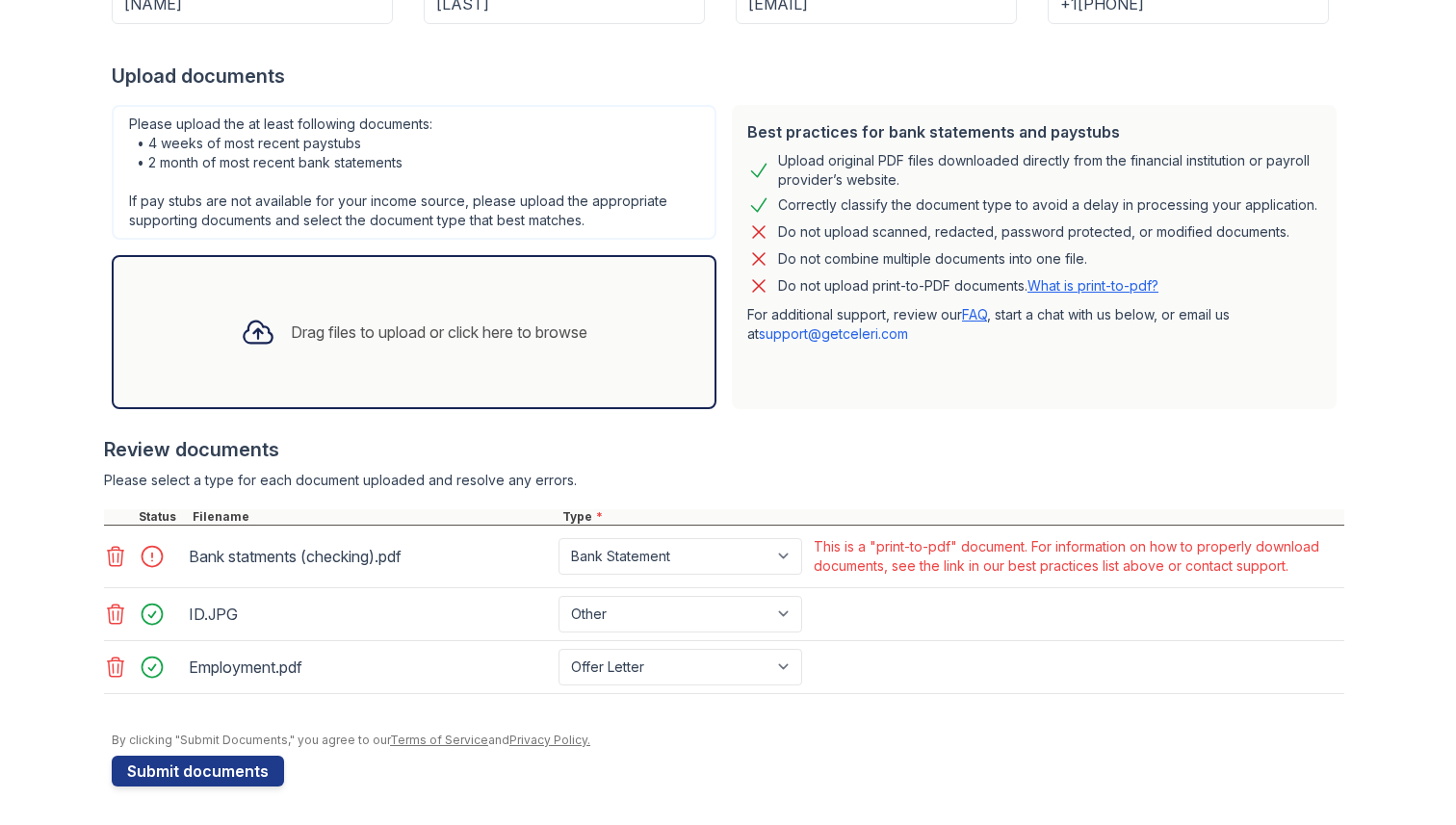 scroll, scrollTop: 384, scrollLeft: 0, axis: vertical 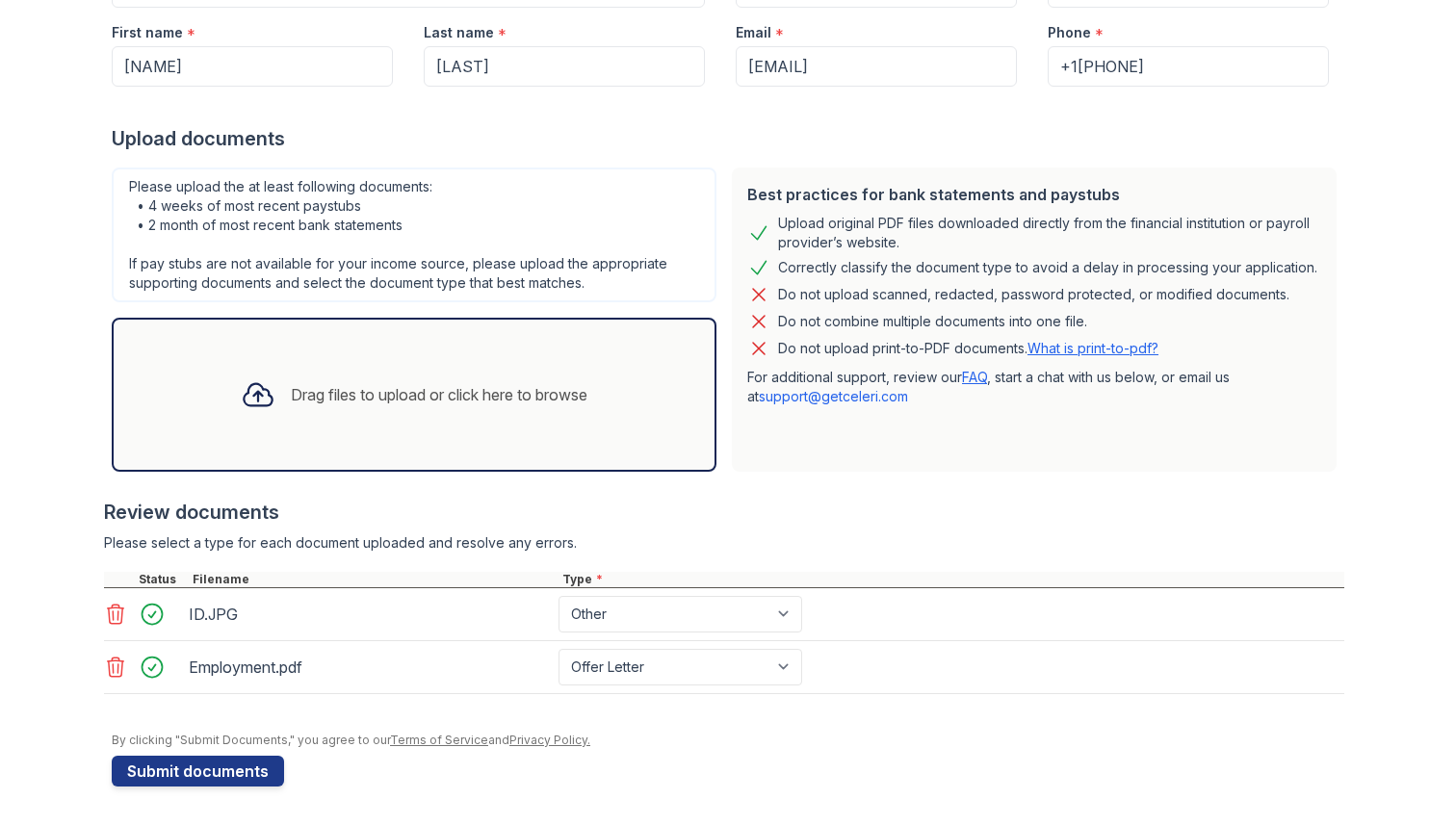 click on "Drag files to upload or click here to browse" at bounding box center [414, 395] 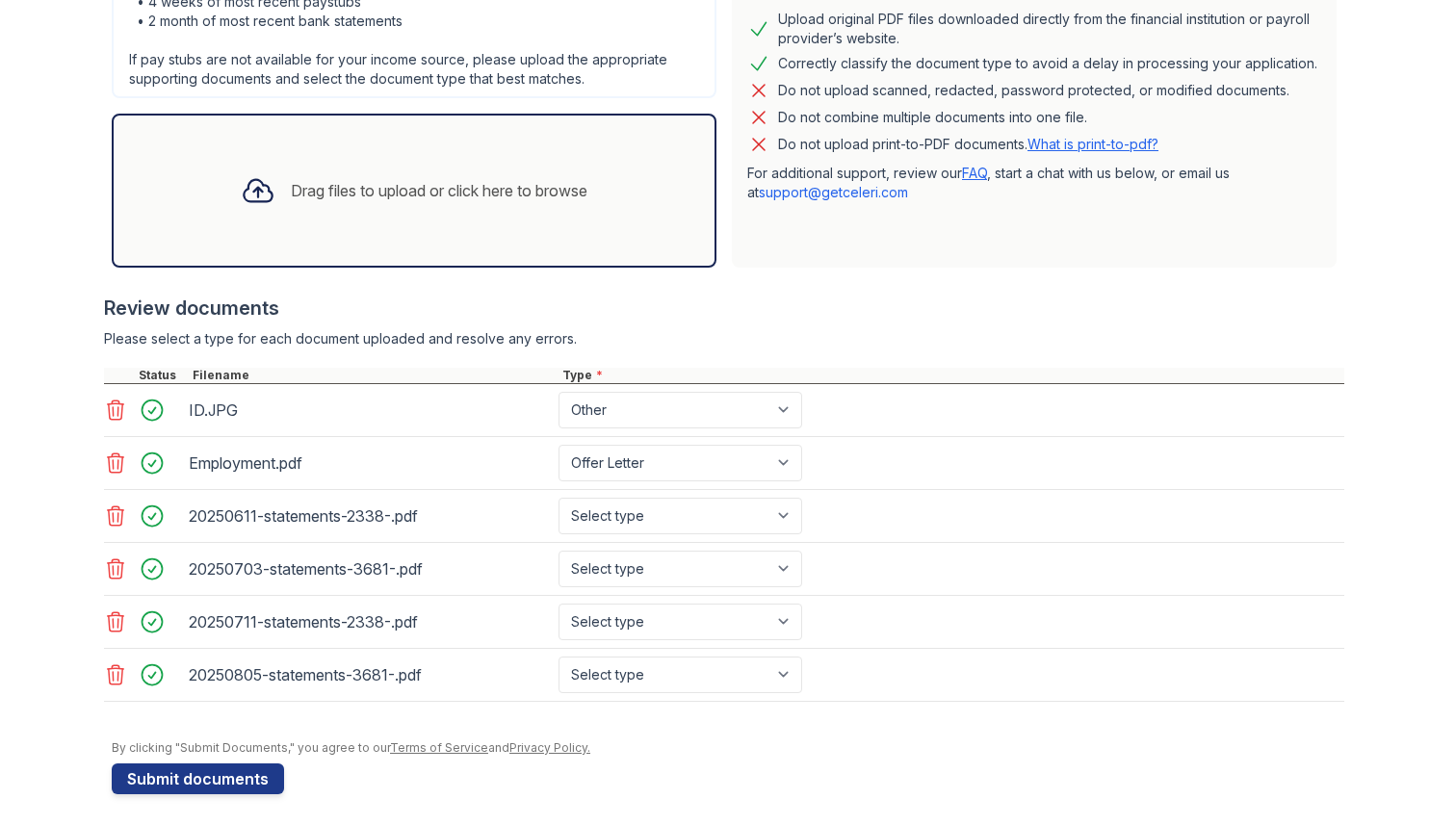 scroll, scrollTop: 533, scrollLeft: 0, axis: vertical 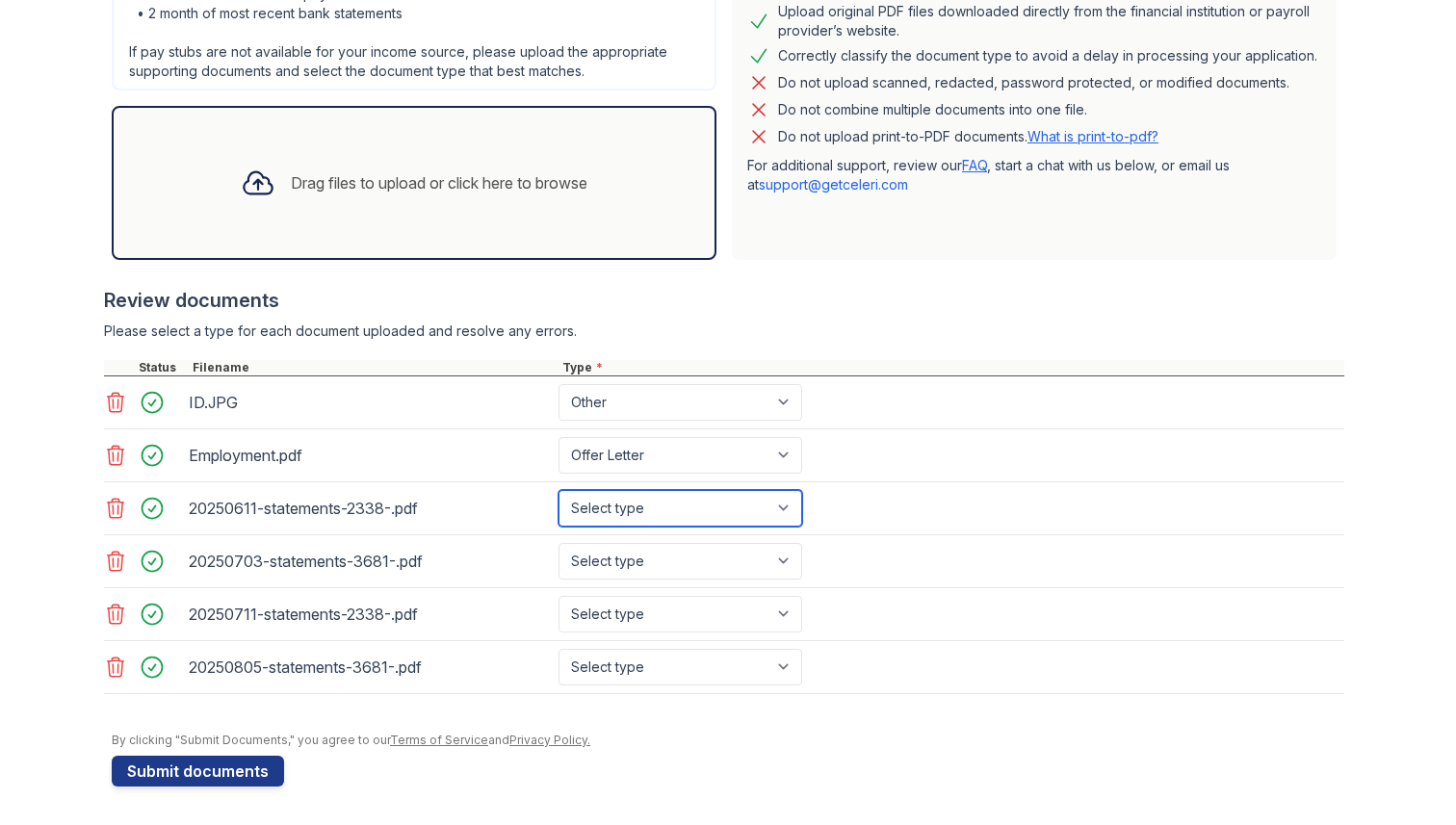 click on "Select type
Paystub
Bank Statement
Offer Letter
Tax Documents
Benefit Award Letter
Investment Account Statement
Other" at bounding box center (680, 508) 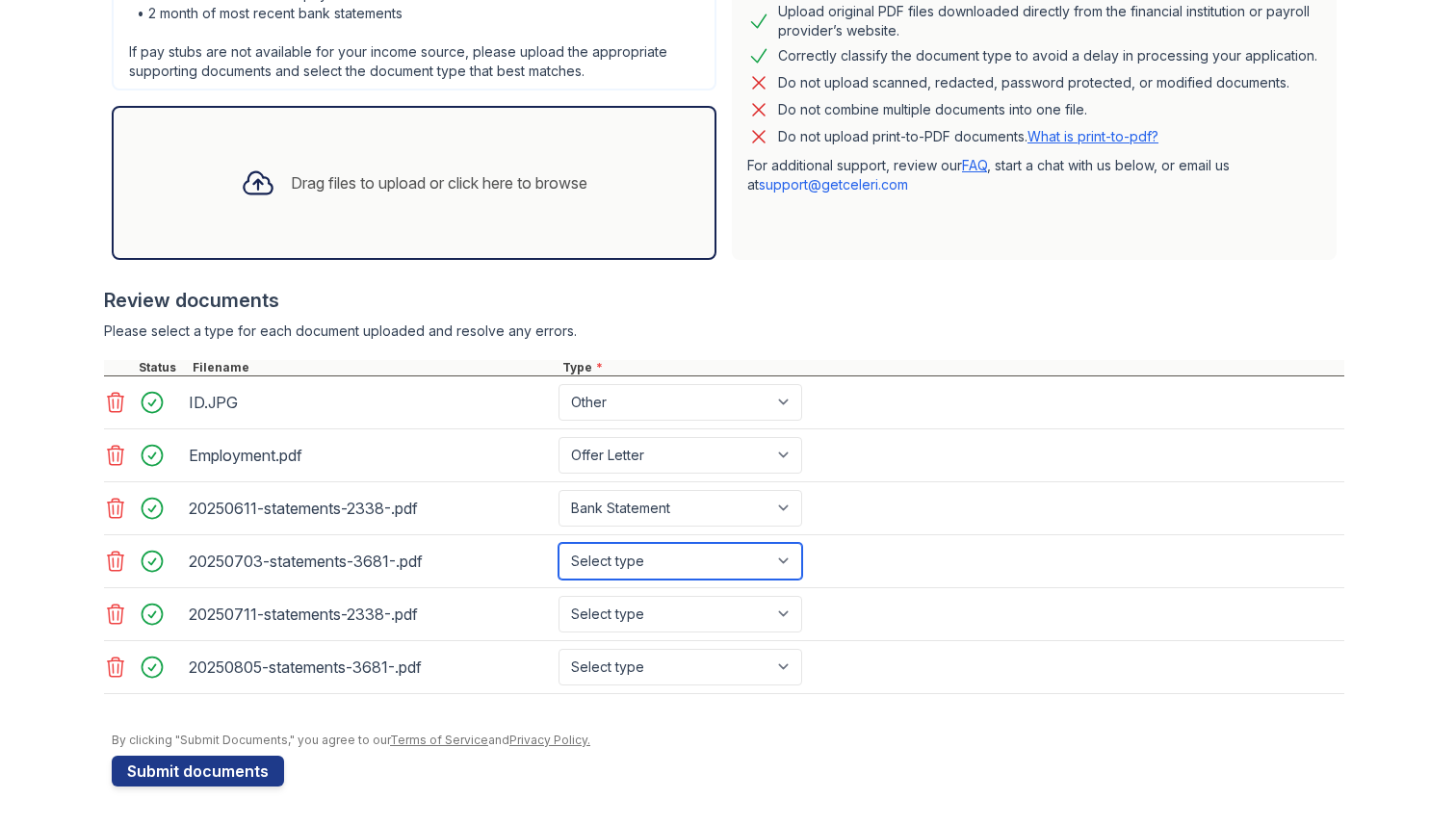 click on "Select type
Paystub
Bank Statement
Offer Letter
Tax Documents
Benefit Award Letter
Investment Account Statement
Other" at bounding box center (680, 561) 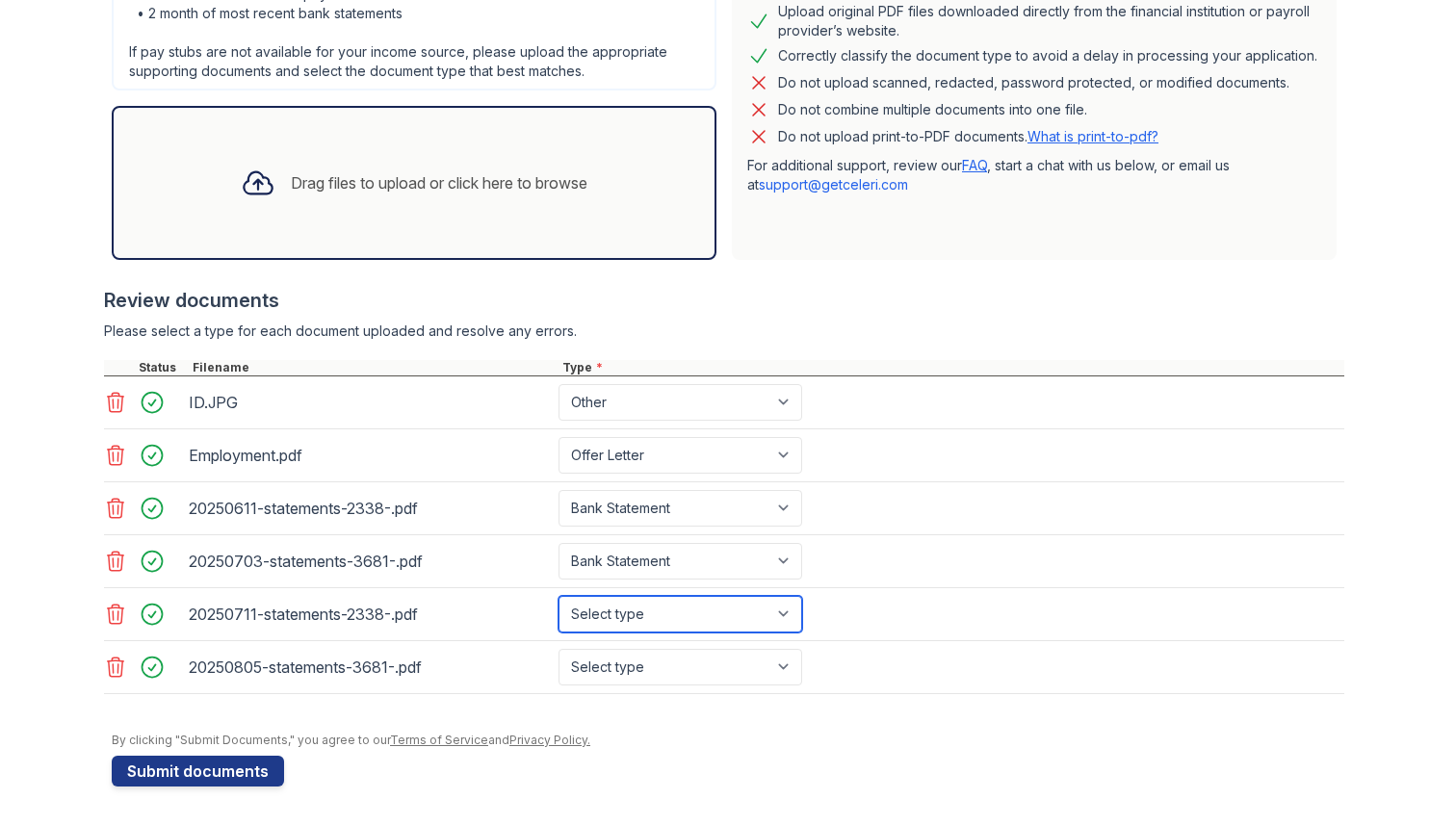 click on "Select type
Paystub
Bank Statement
Offer Letter
Tax Documents
Benefit Award Letter
Investment Account Statement
Other" at bounding box center [680, 614] 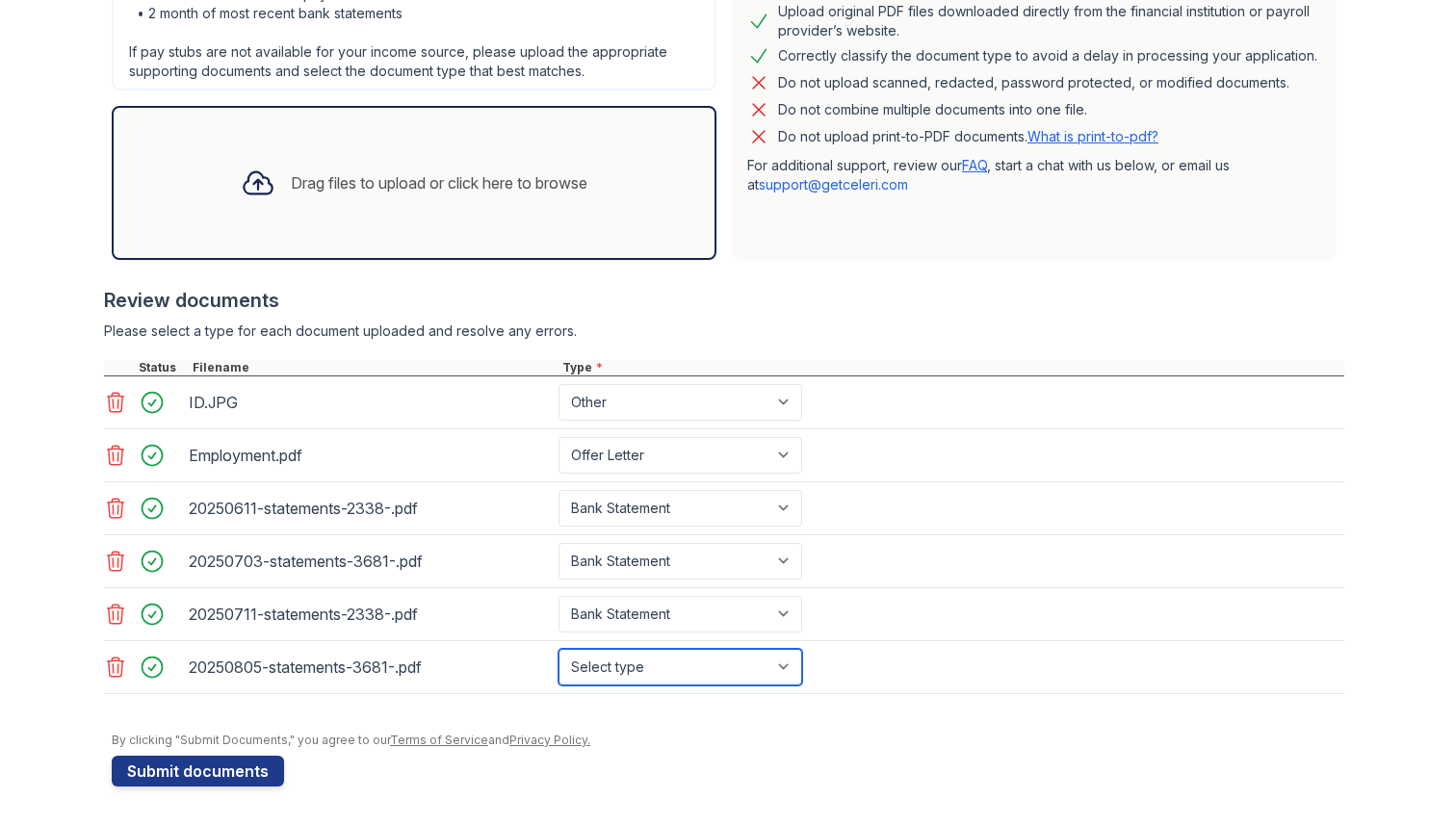 click on "Select type
Paystub
Bank Statement
Offer Letter
Tax Documents
Benefit Award Letter
Investment Account Statement
Other" at bounding box center (680, 667) 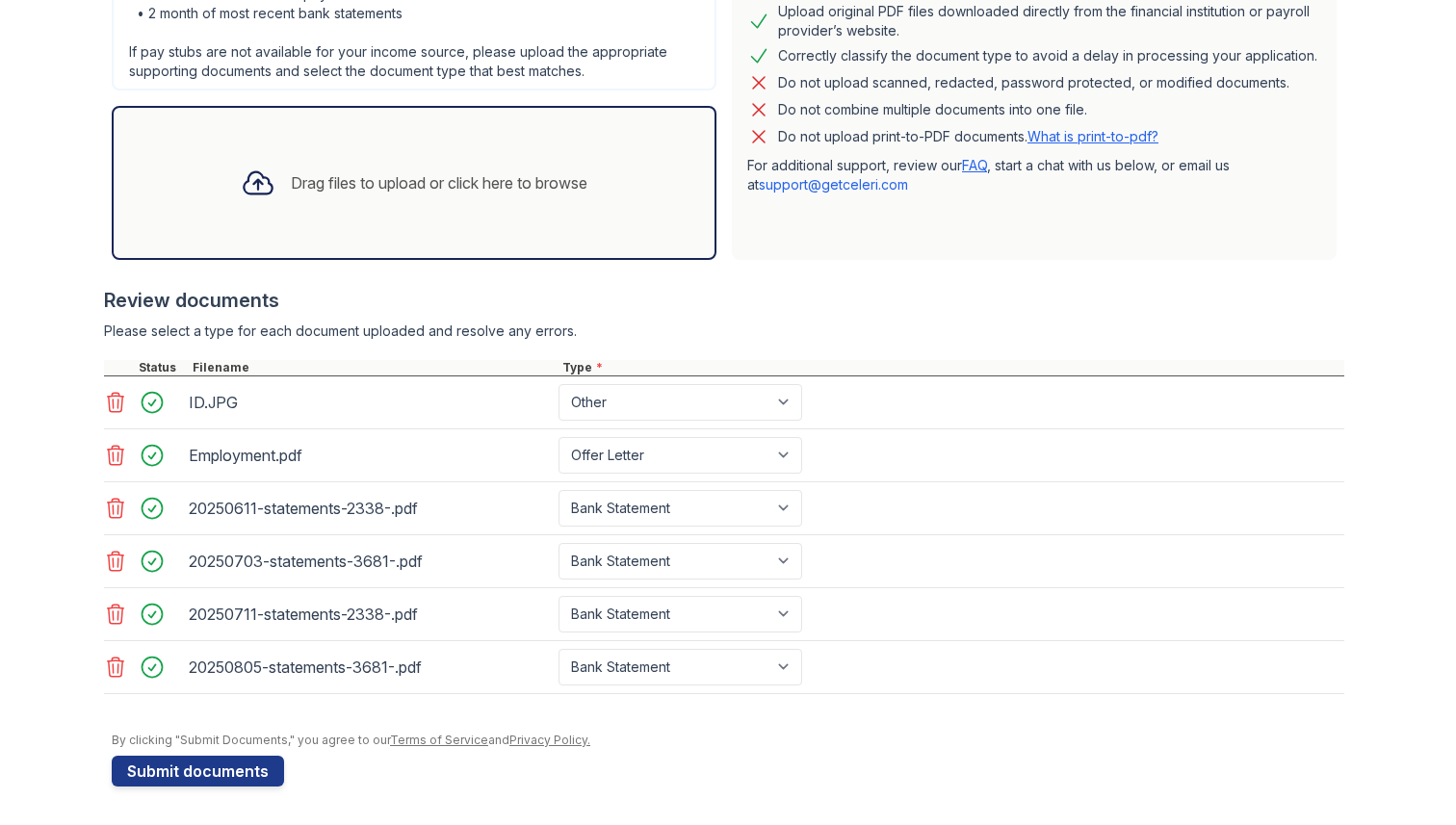 click at bounding box center (728, 723) 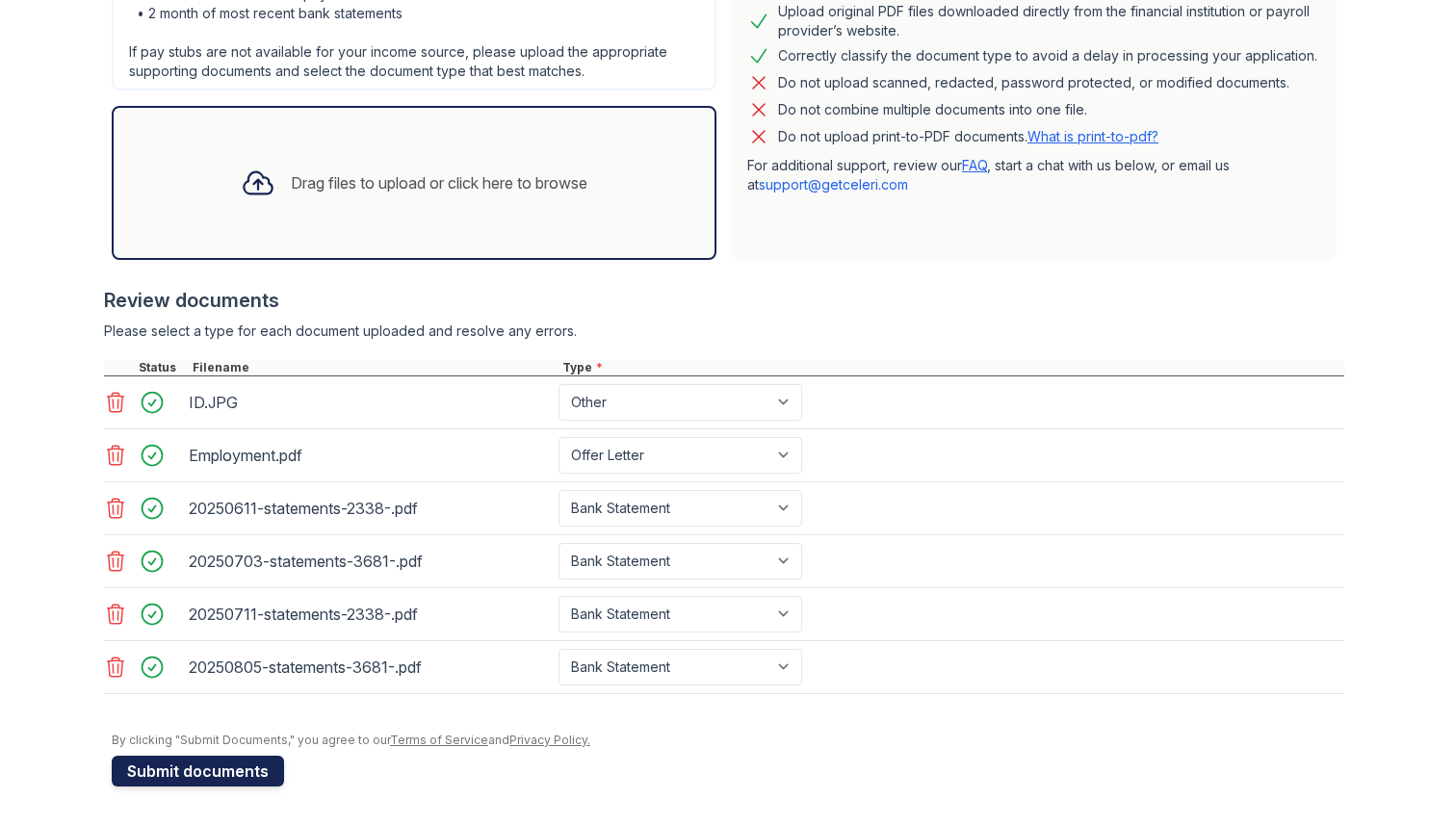 click on "Submit documents" at bounding box center [197, 771] 